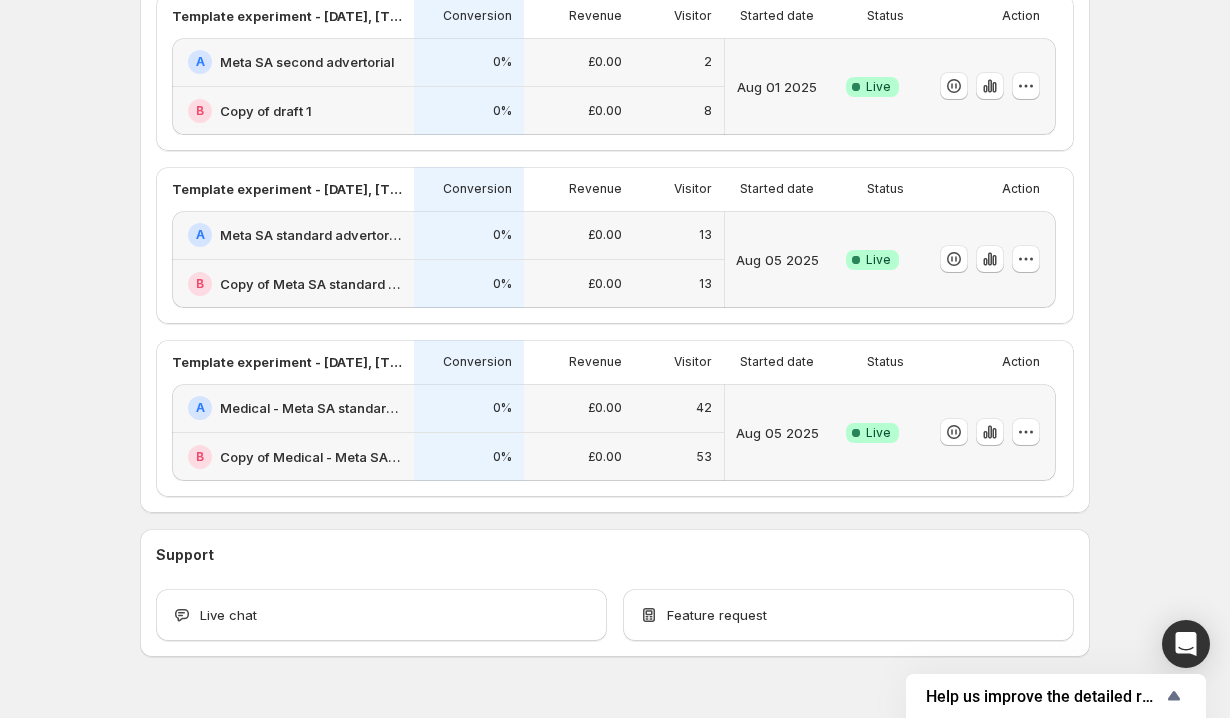 scroll, scrollTop: 561, scrollLeft: 0, axis: vertical 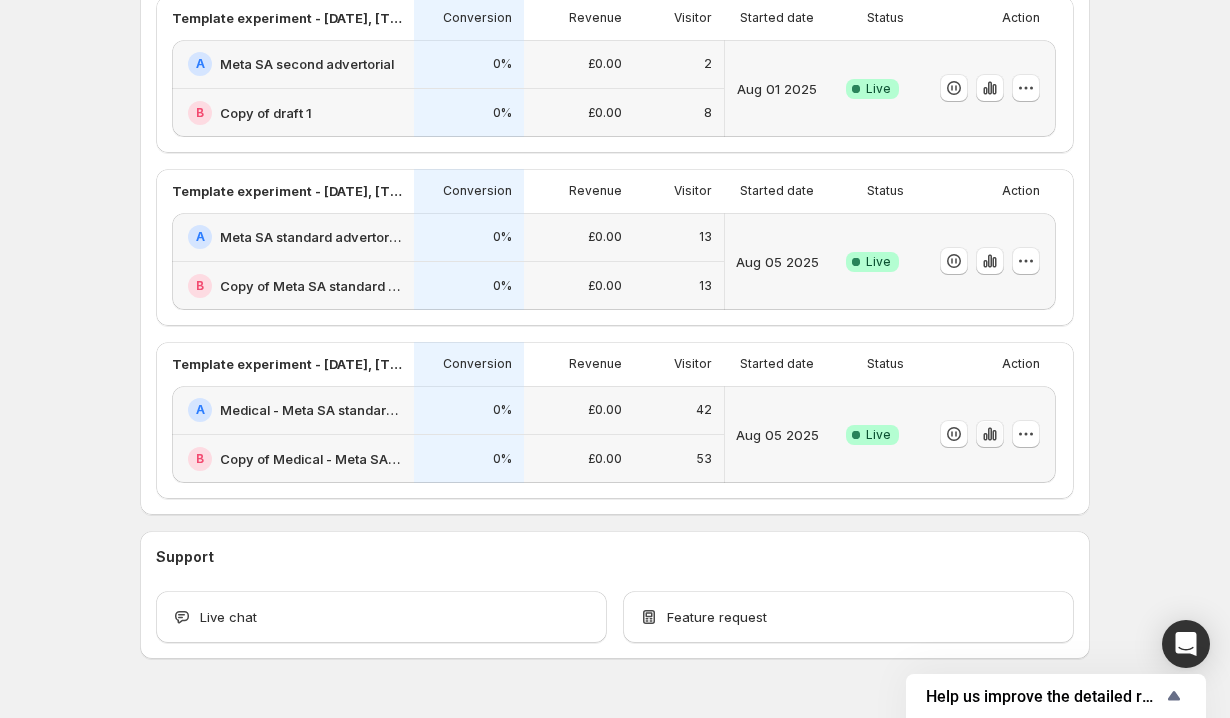 click 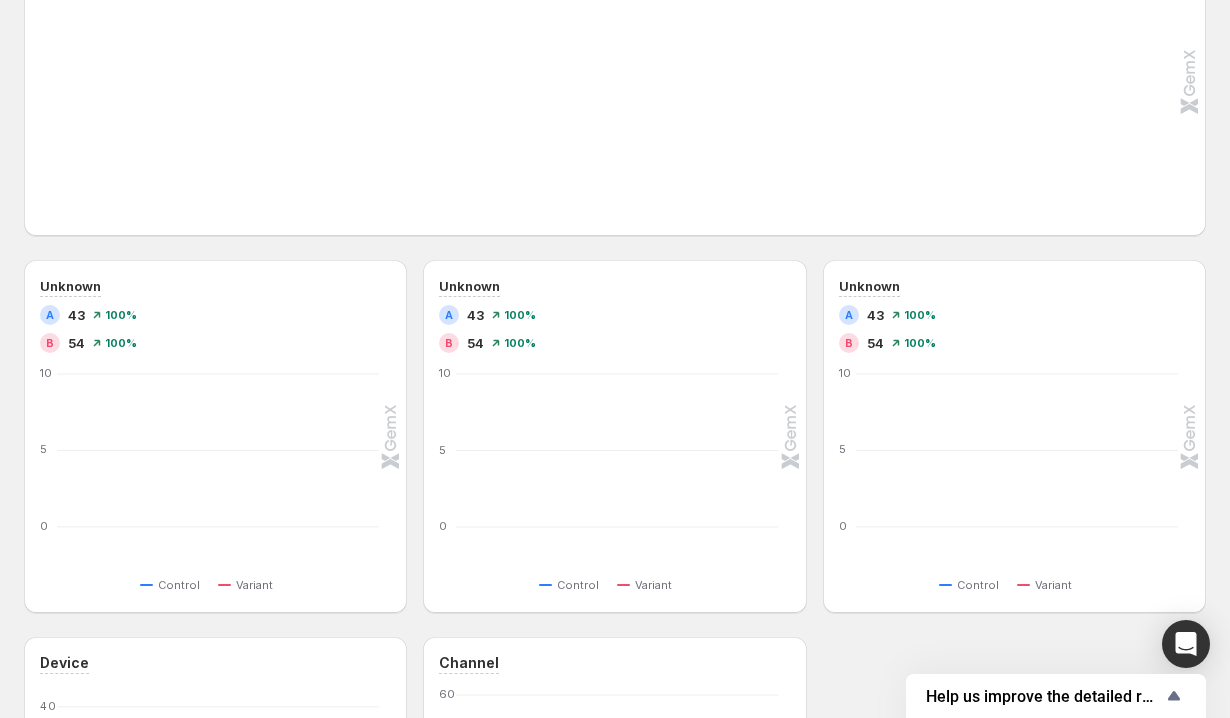 scroll, scrollTop: 0, scrollLeft: 0, axis: both 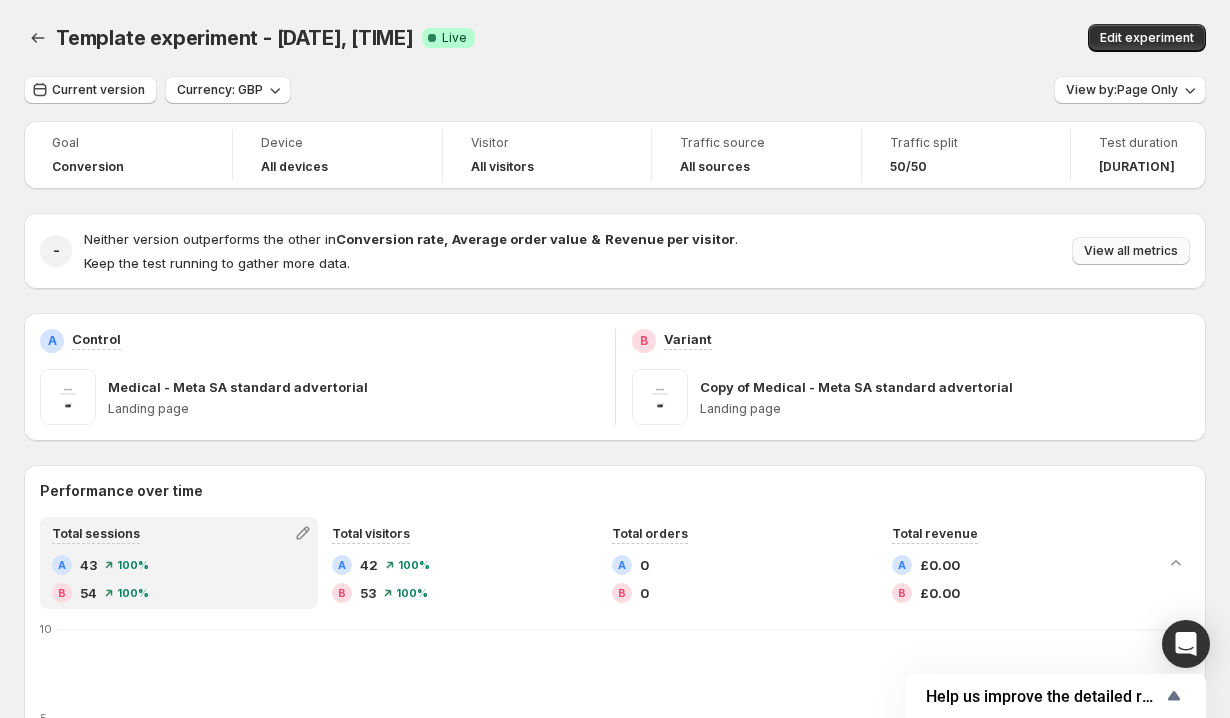 click on "View all metrics" at bounding box center (1131, 251) 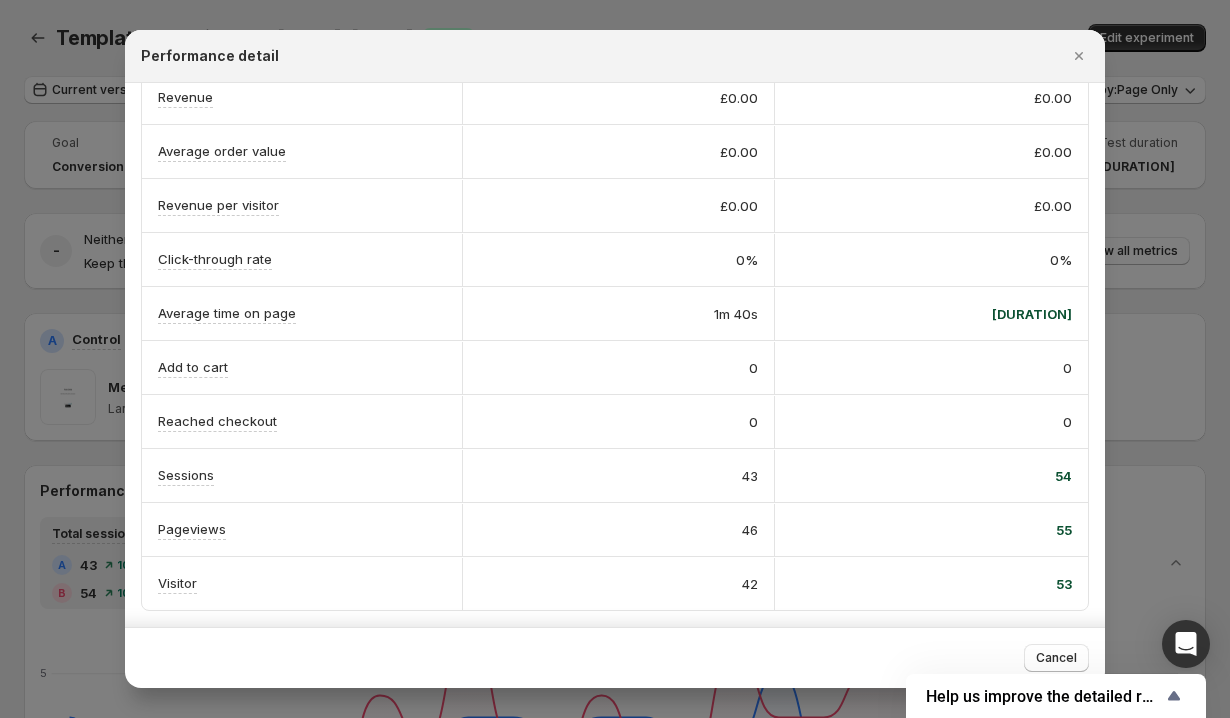 scroll, scrollTop: 0, scrollLeft: 0, axis: both 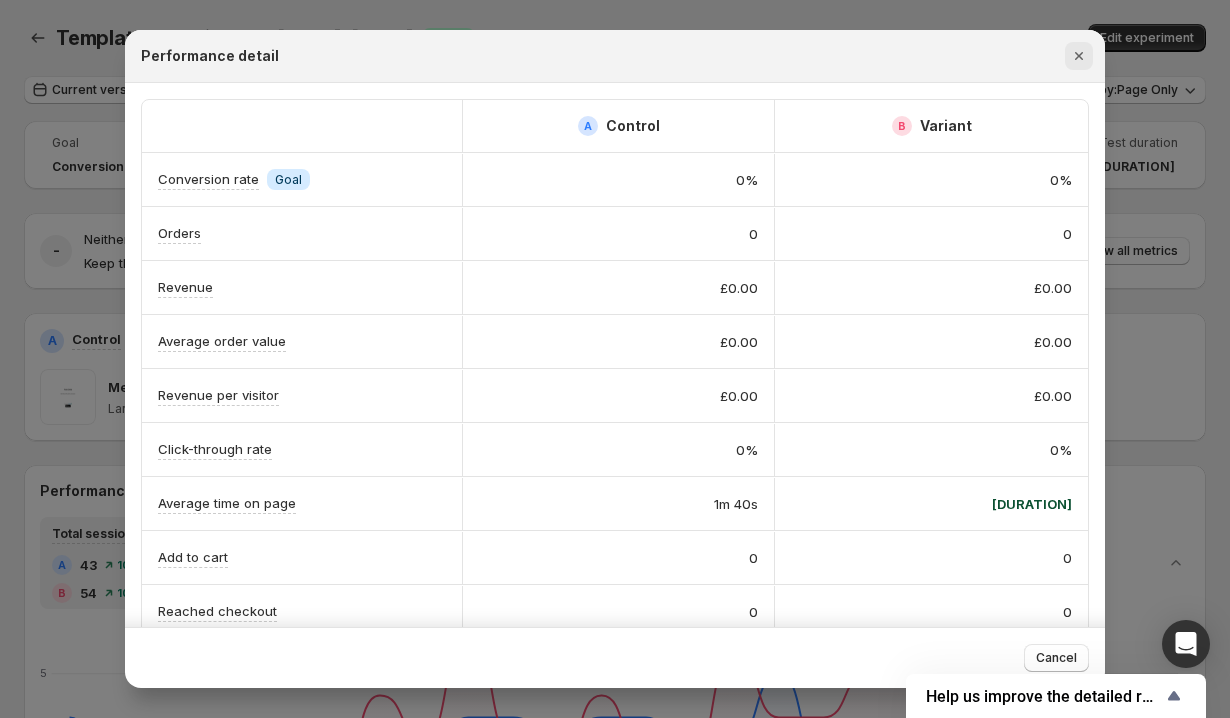 click at bounding box center [1079, 56] 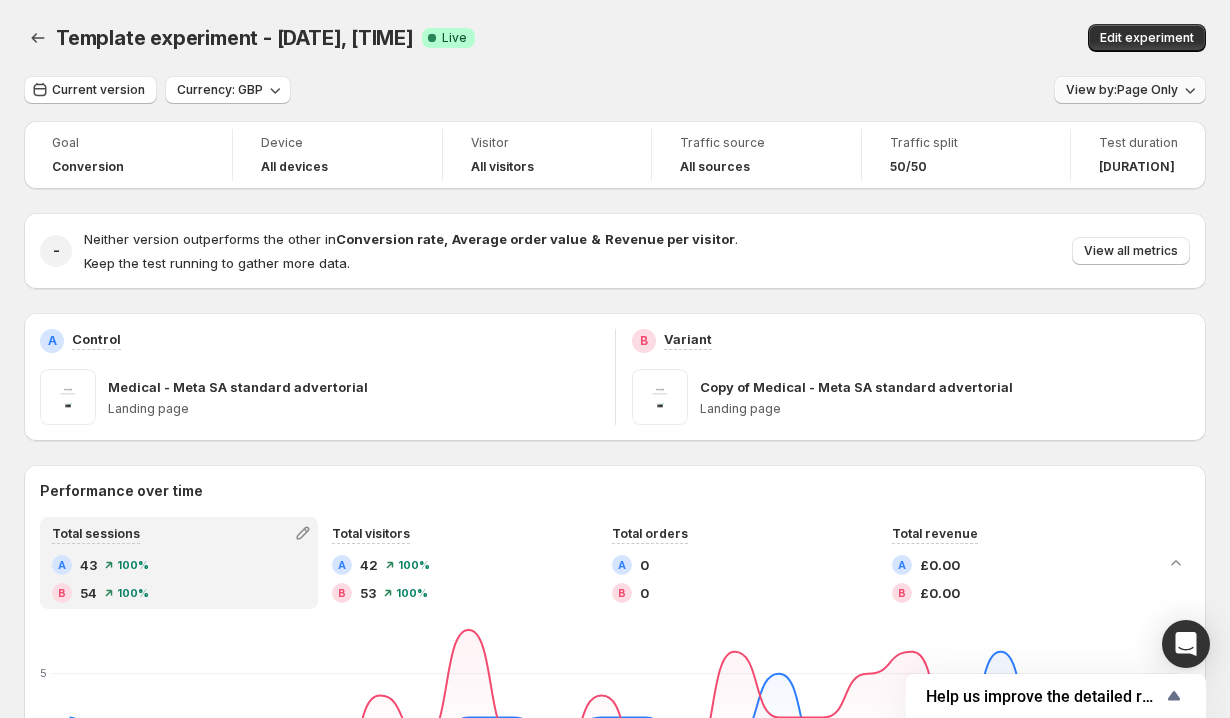 click on "View by:  Page Only" at bounding box center (1130, 90) 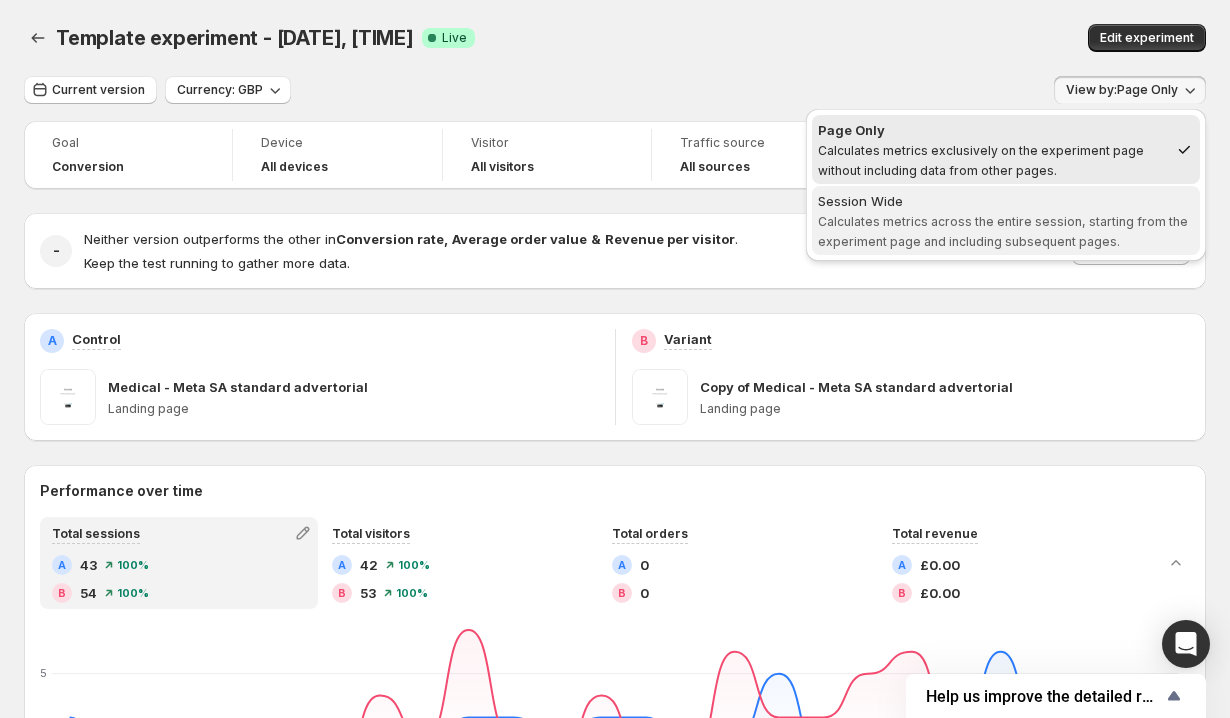 click on "Calculates metrics across the entire session, starting from the experiment page and including subsequent pages." at bounding box center [1003, 231] 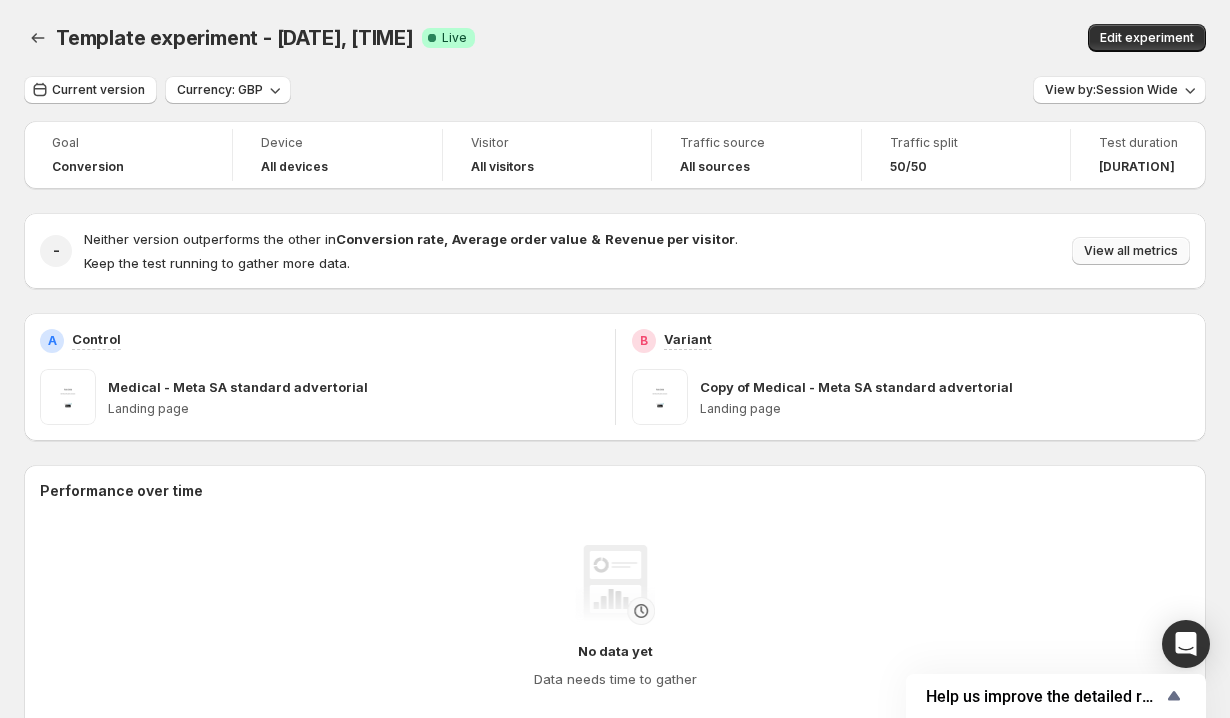 click on "View all metrics" at bounding box center [1131, 251] 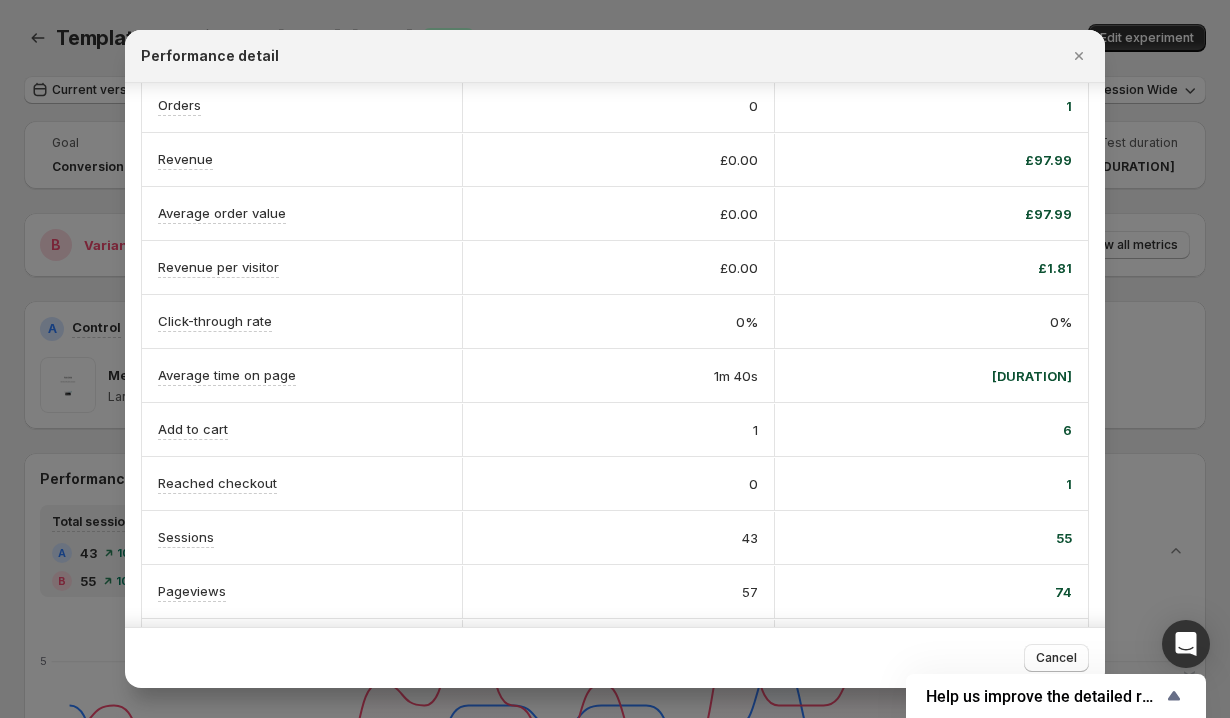 scroll, scrollTop: 158, scrollLeft: 0, axis: vertical 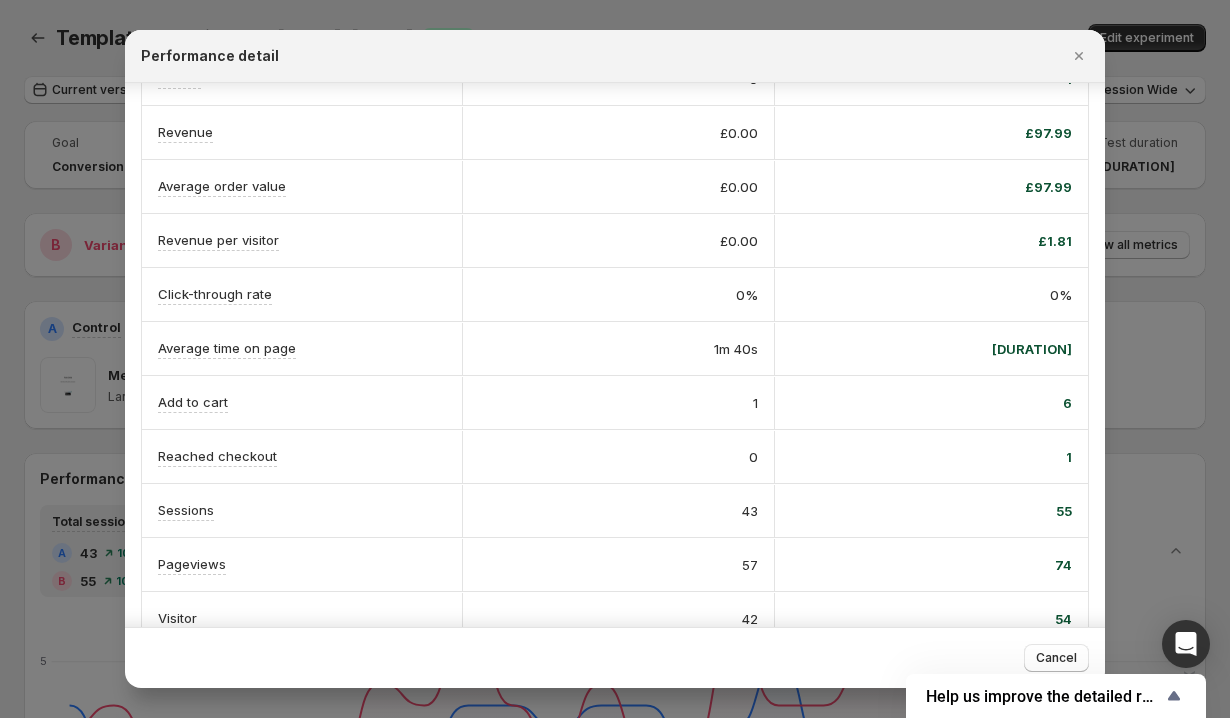 click on "6" at bounding box center (1067, 403) 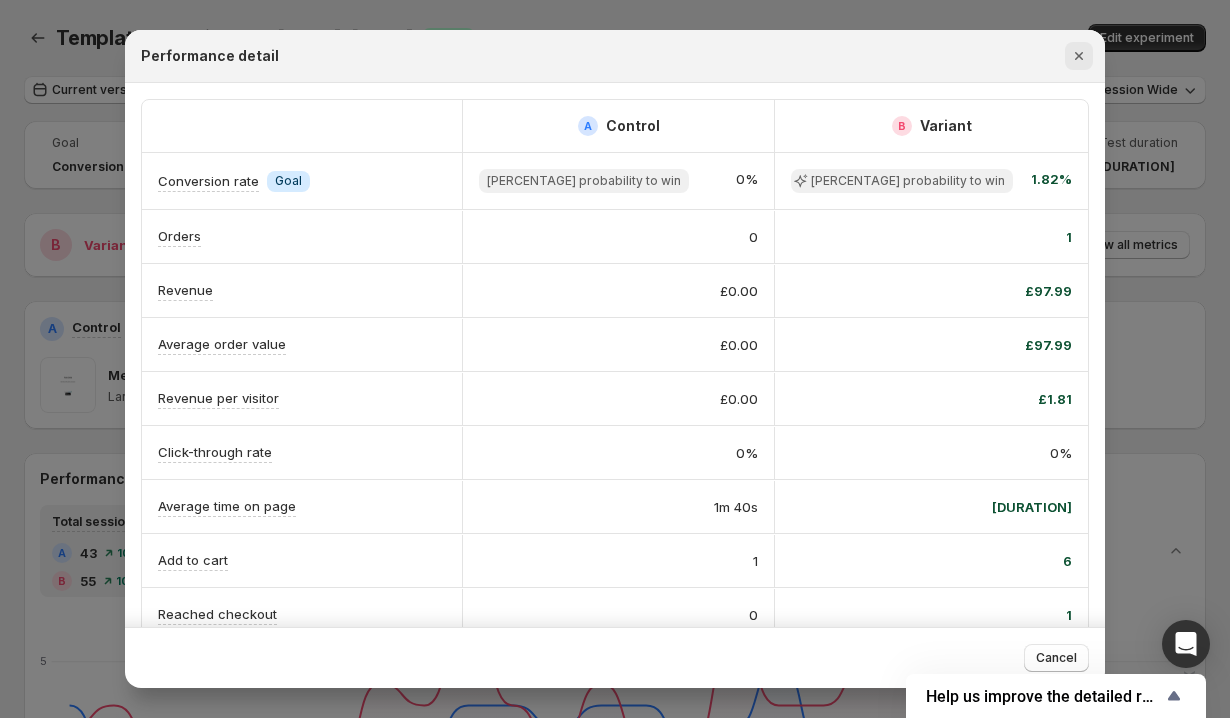 click 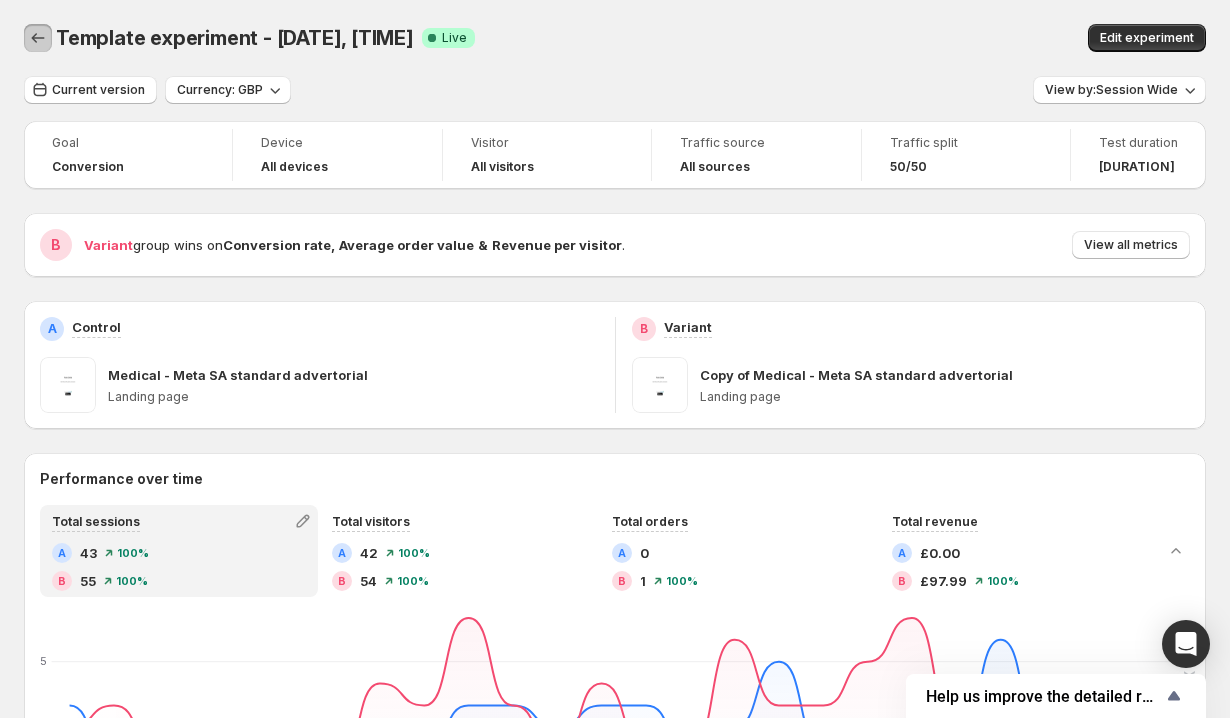 click 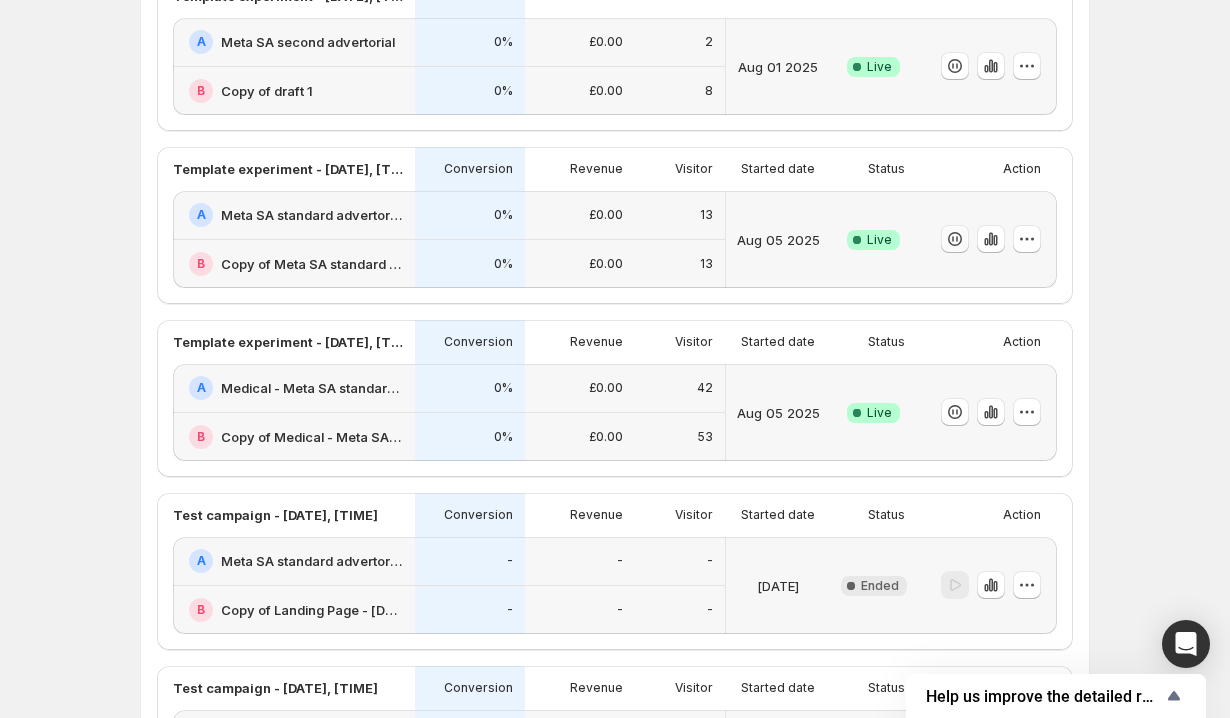 scroll, scrollTop: 216, scrollLeft: 0, axis: vertical 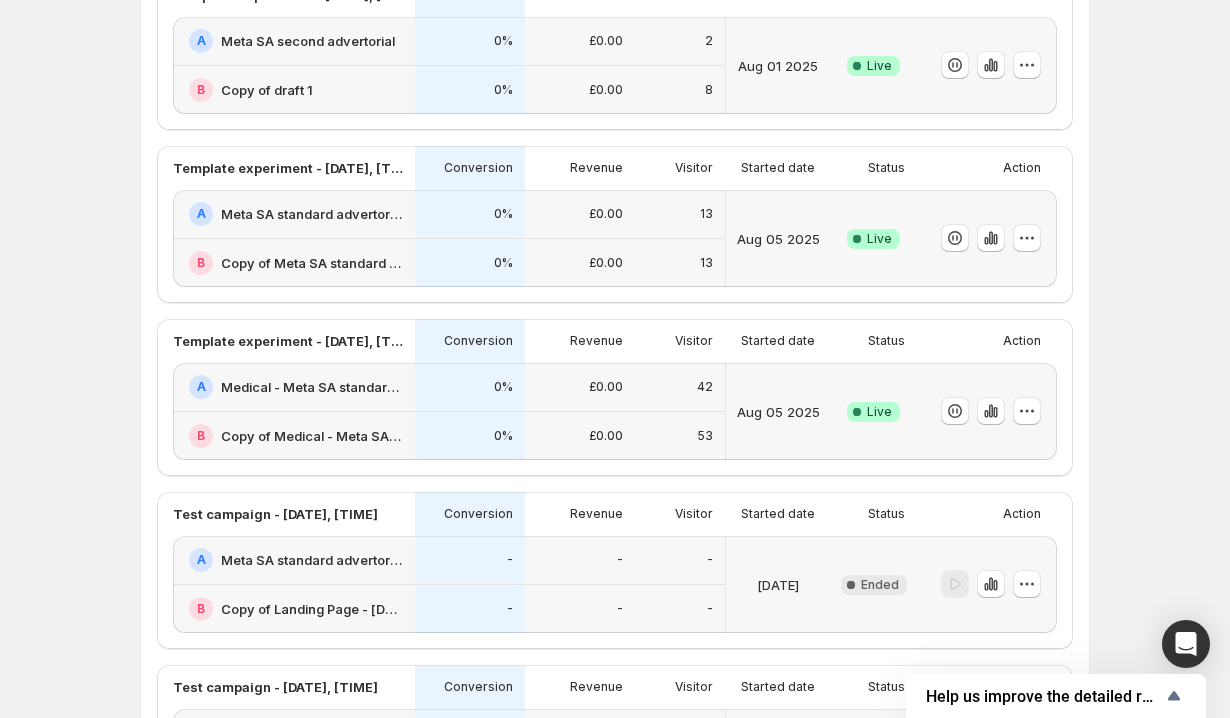 click at bounding box center (983, 411) 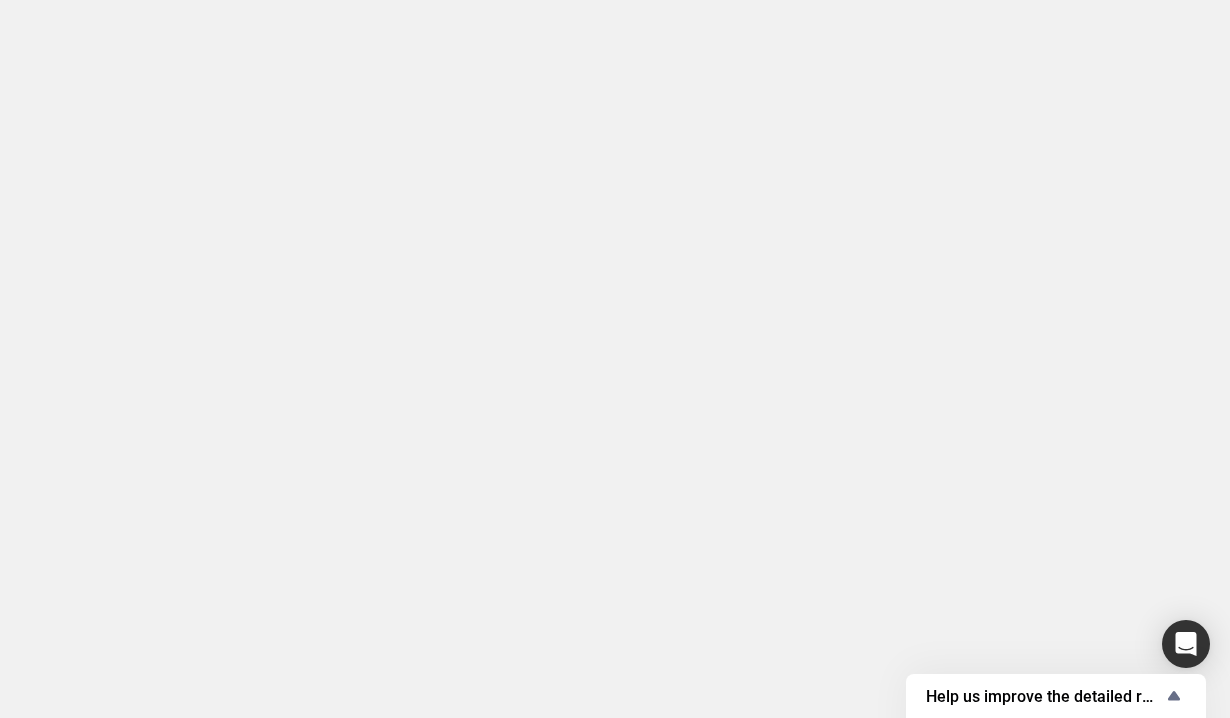 scroll, scrollTop: 0, scrollLeft: 0, axis: both 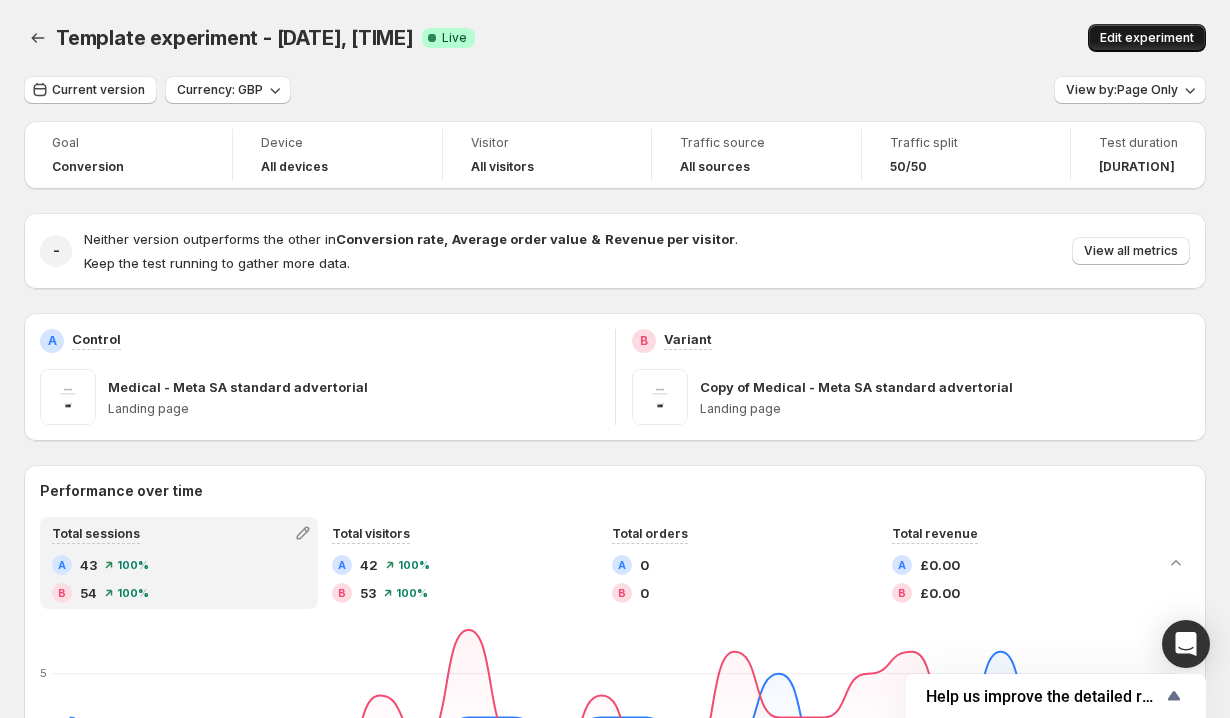 click on "Edit experiment" at bounding box center (1147, 38) 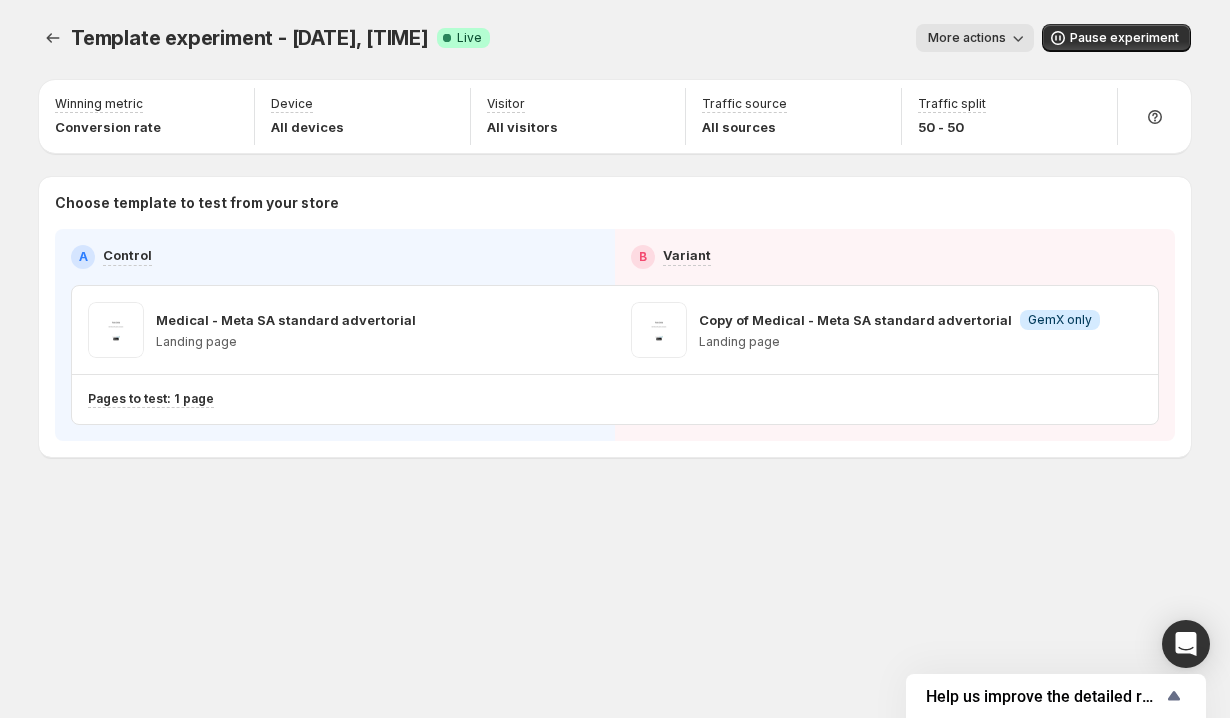 click 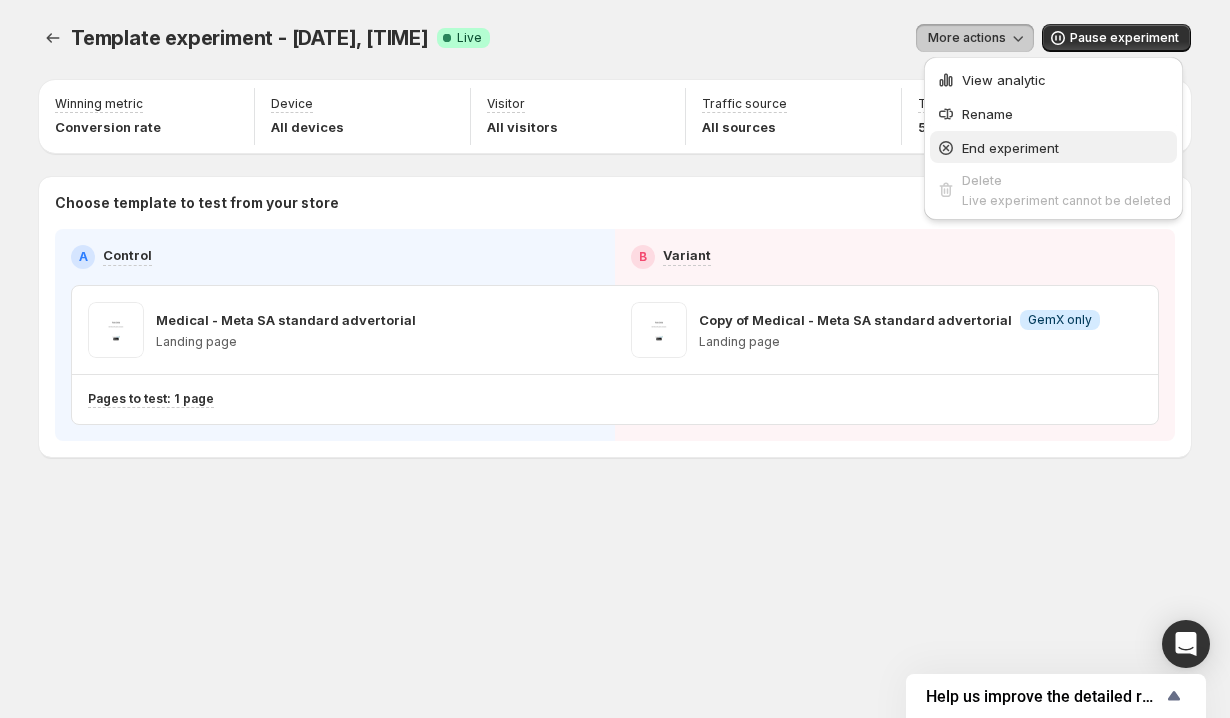 click on "End experiment" at bounding box center (1010, 148) 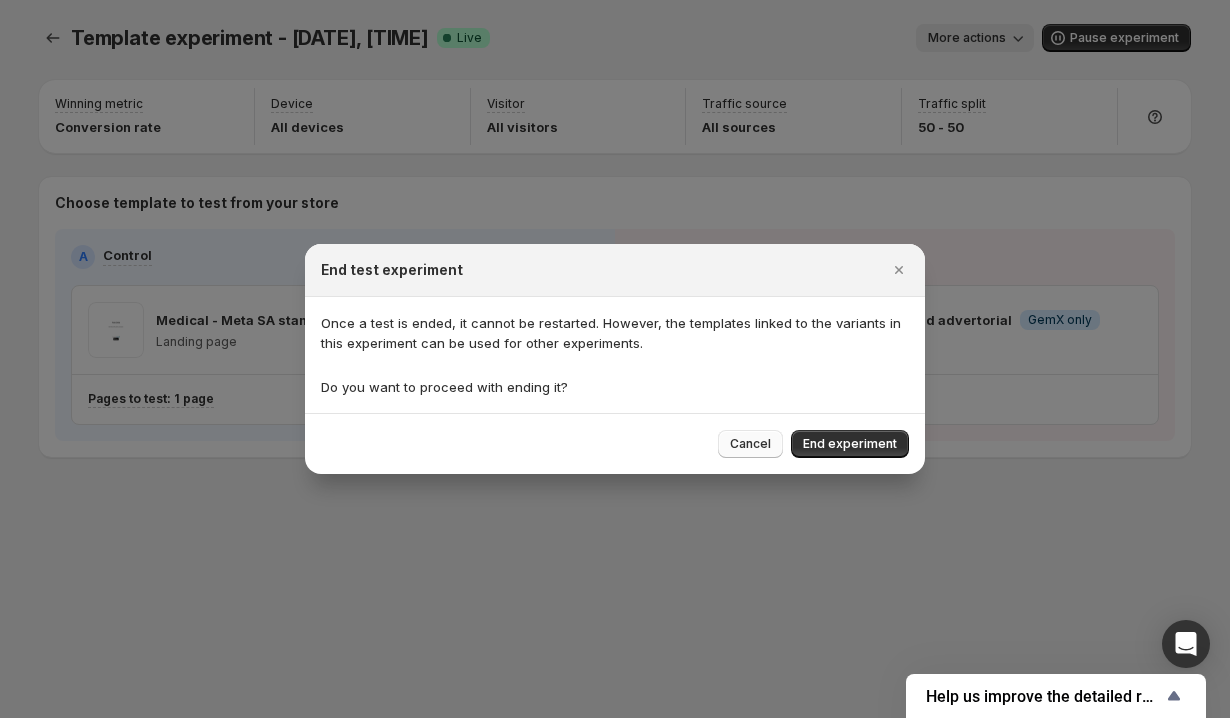 click on "Cancel" at bounding box center (750, 444) 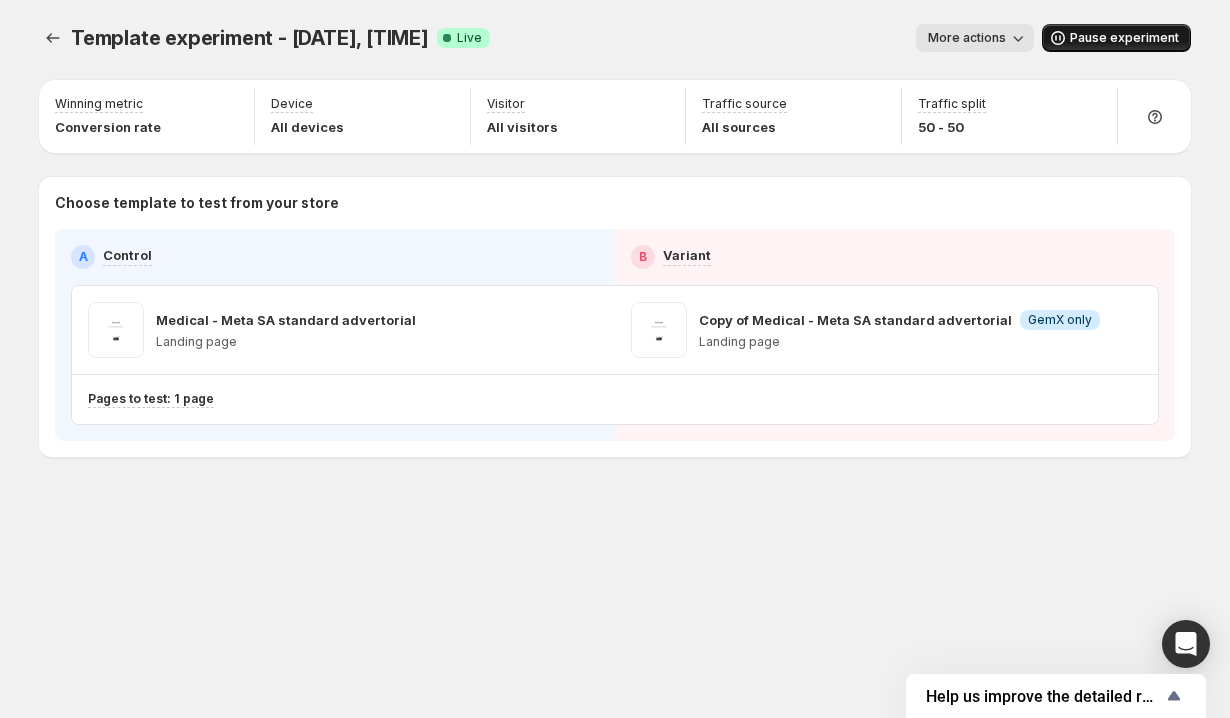 click on "Pause experiment" at bounding box center [1124, 38] 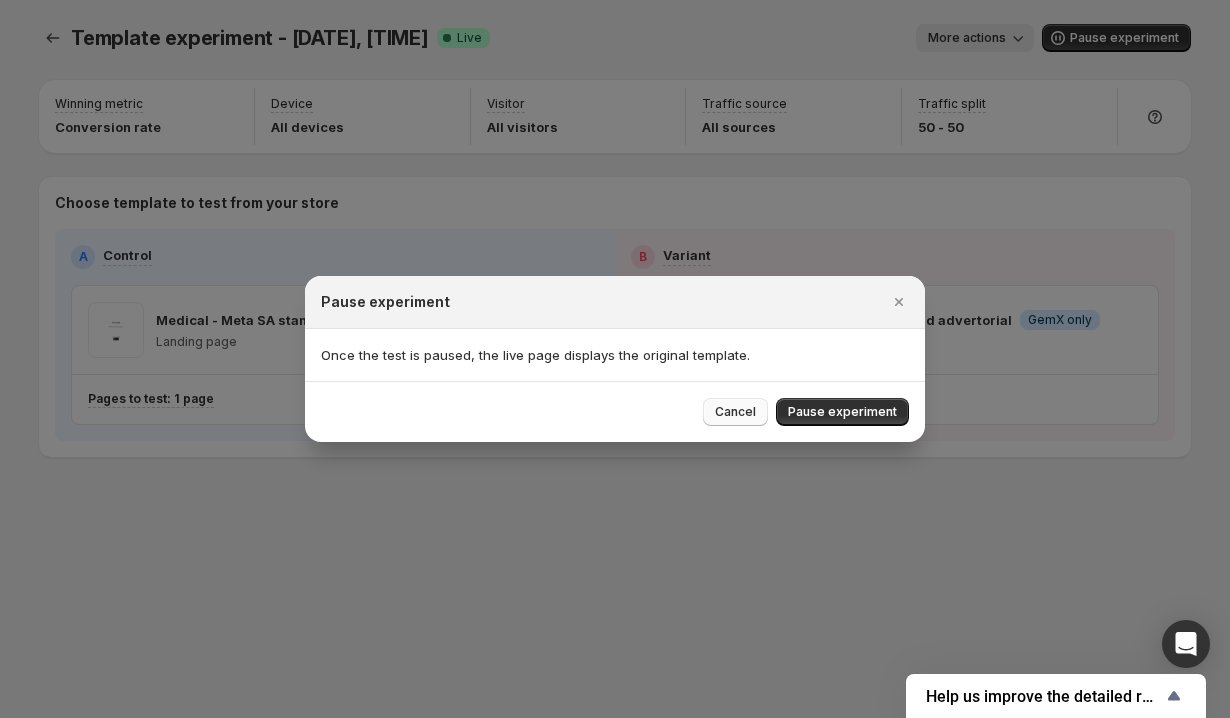 click on "Cancel" at bounding box center (735, 412) 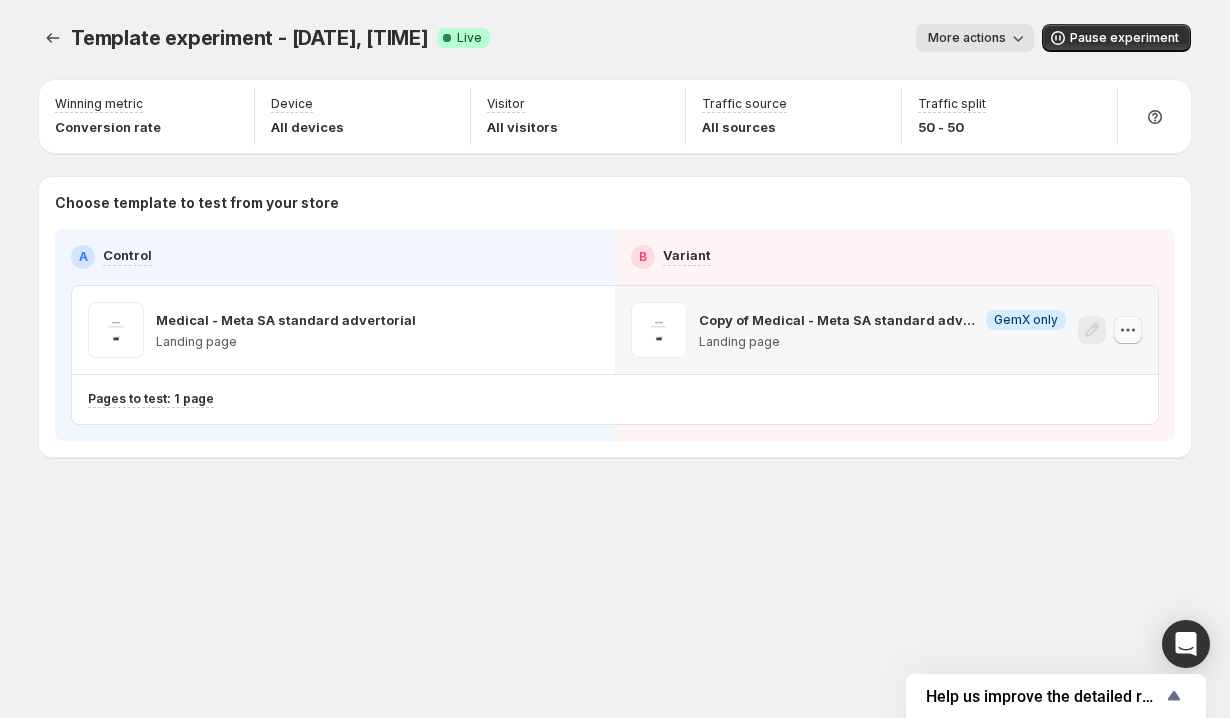 click 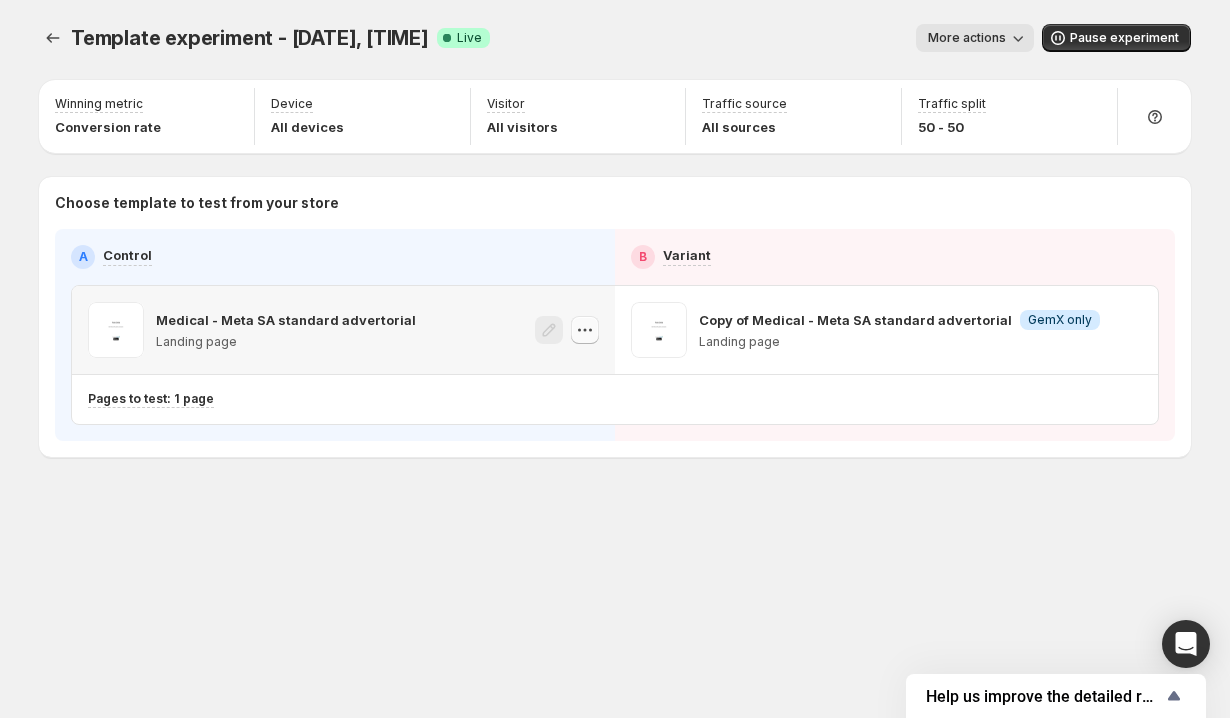 click 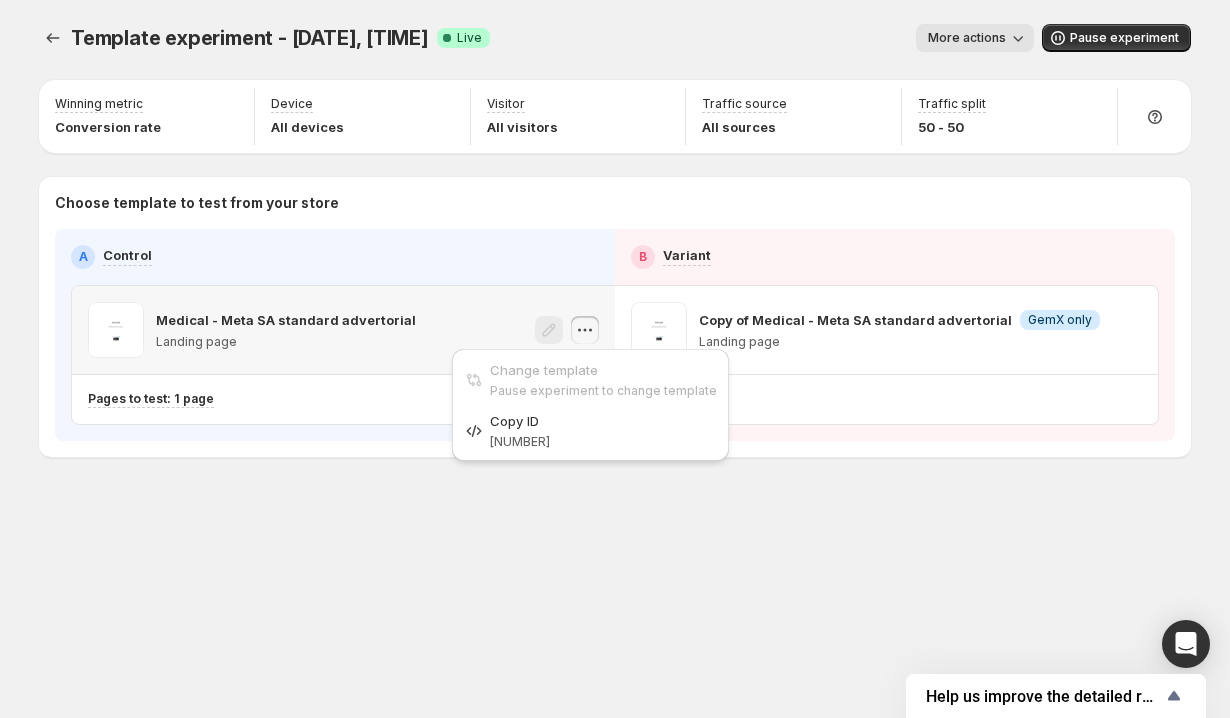click 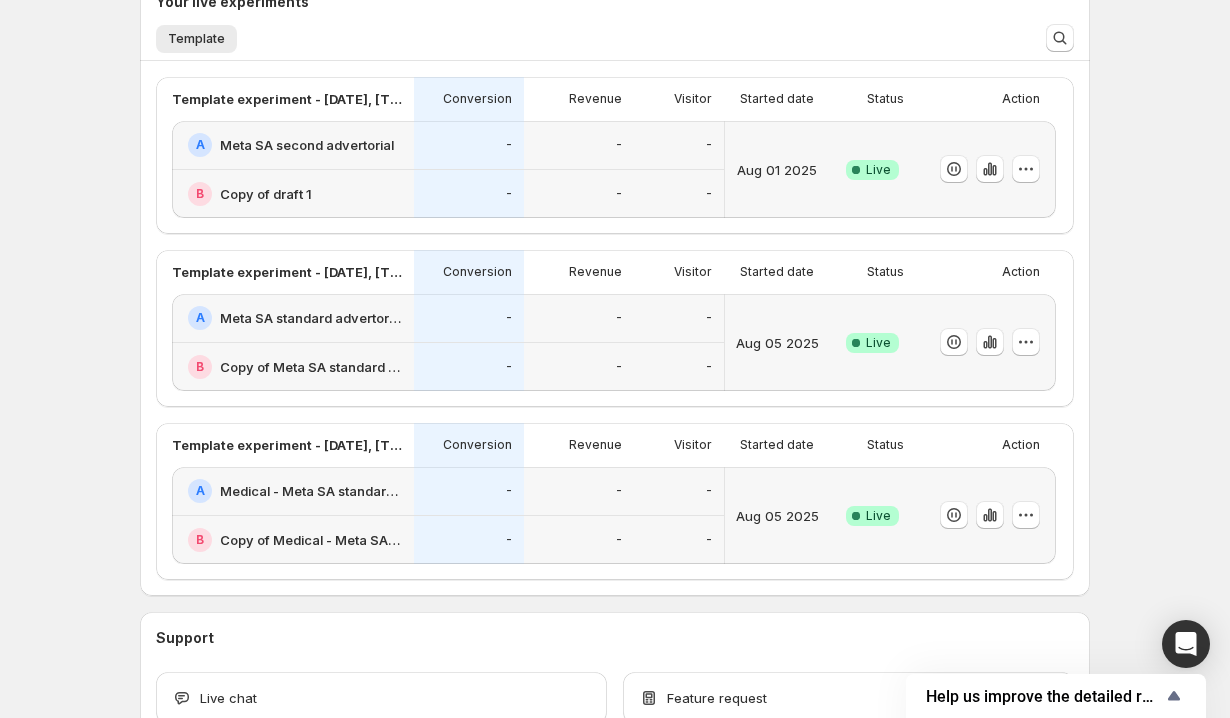 scroll, scrollTop: 482, scrollLeft: 0, axis: vertical 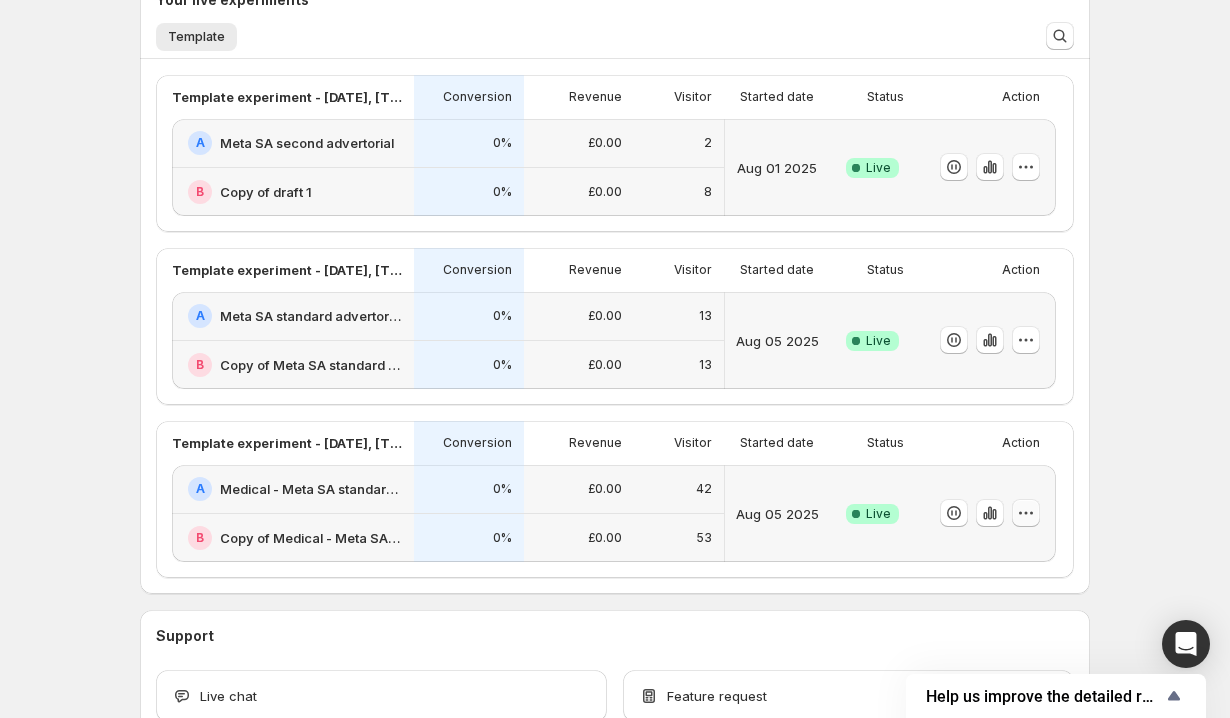 click 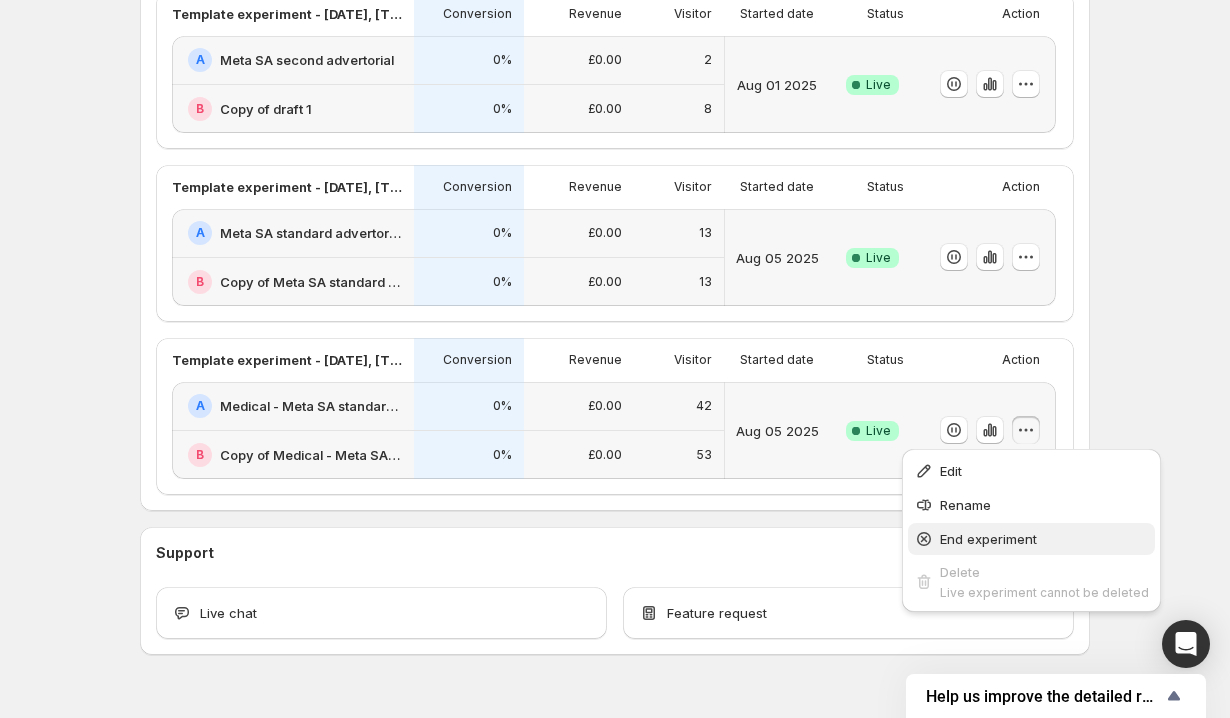scroll, scrollTop: 581, scrollLeft: 0, axis: vertical 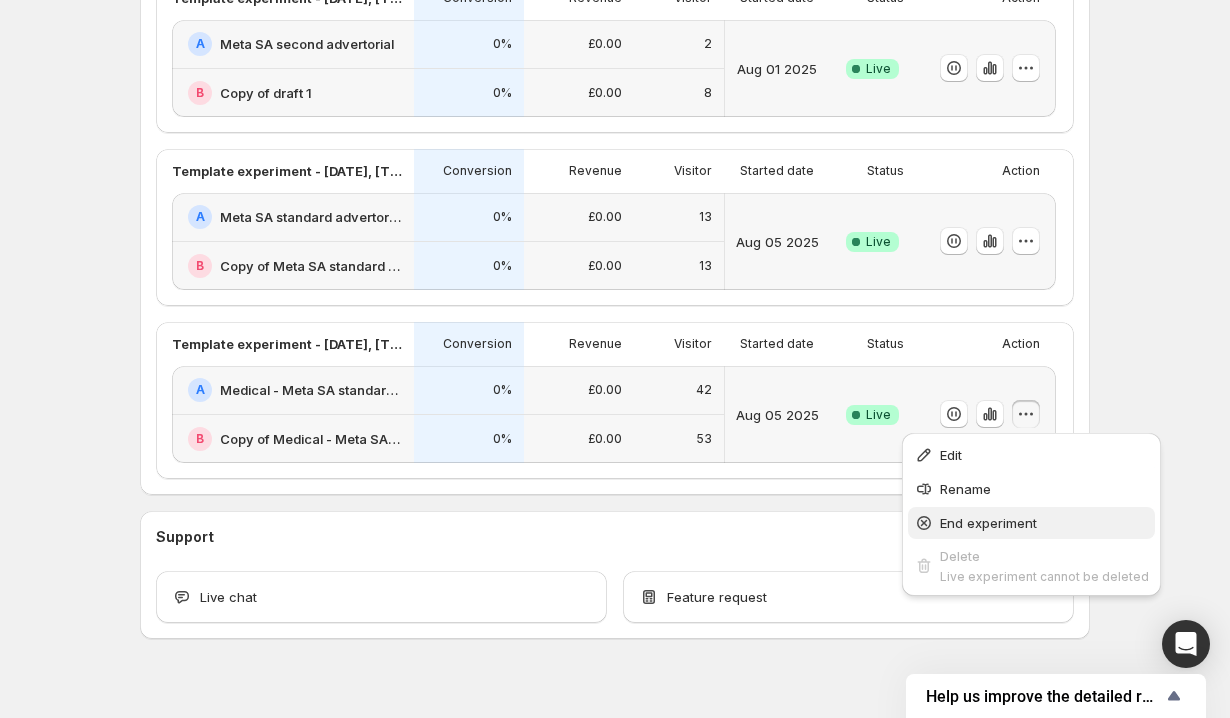 click on "End experiment" at bounding box center (1044, 523) 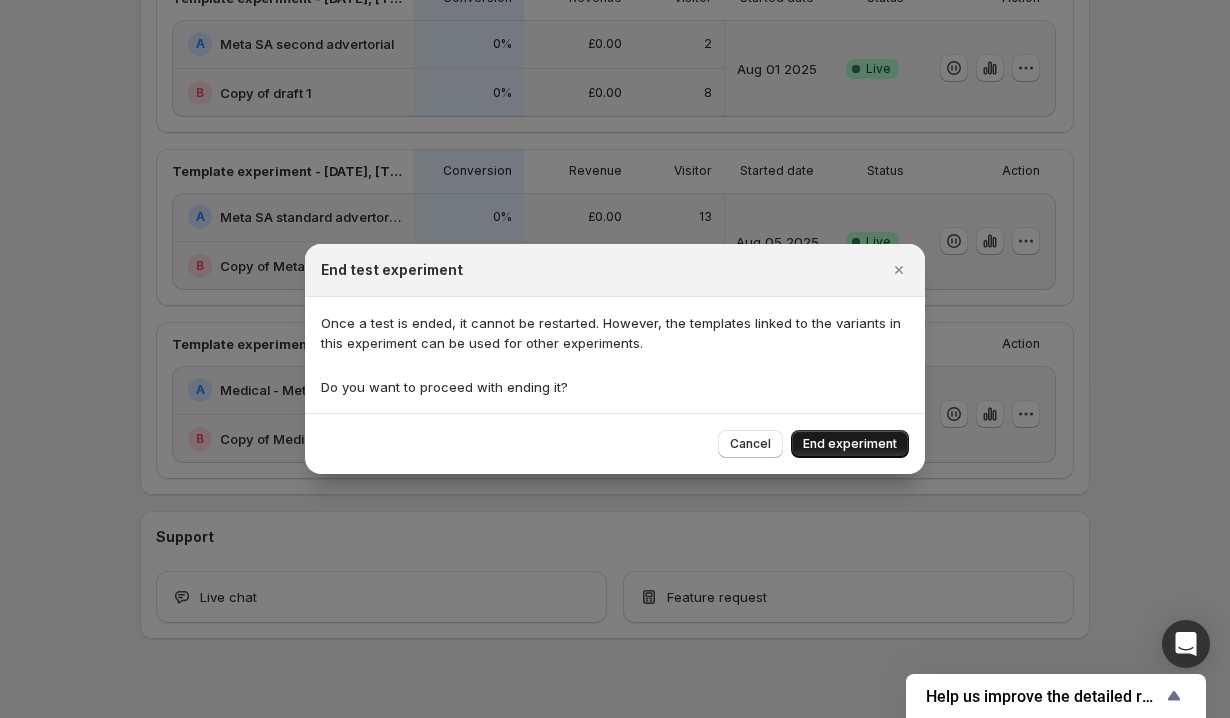 click on "End experiment" at bounding box center [850, 444] 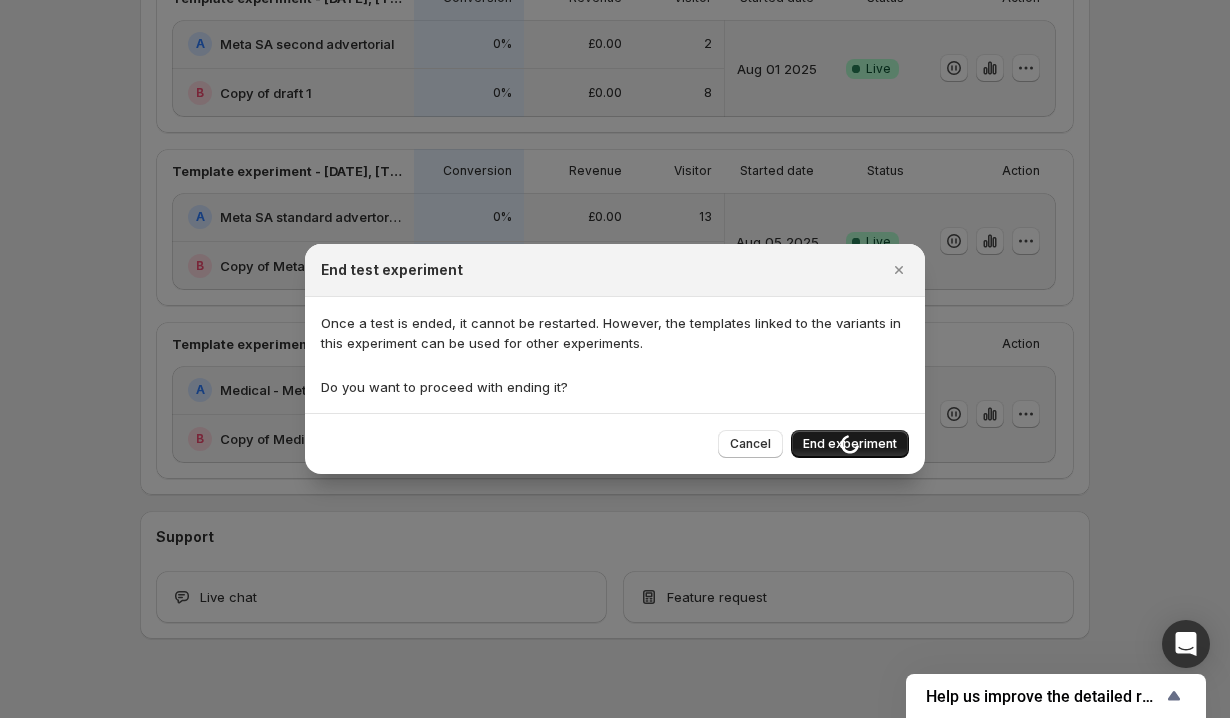 scroll, scrollTop: 437, scrollLeft: 0, axis: vertical 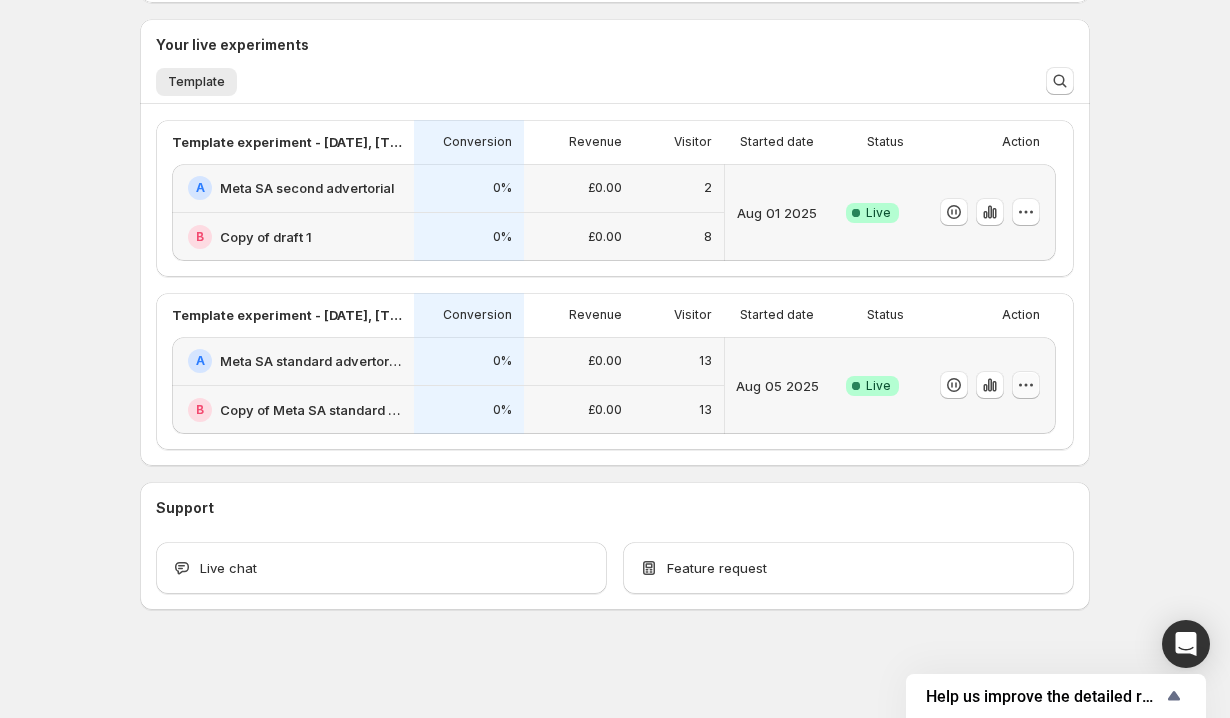 click 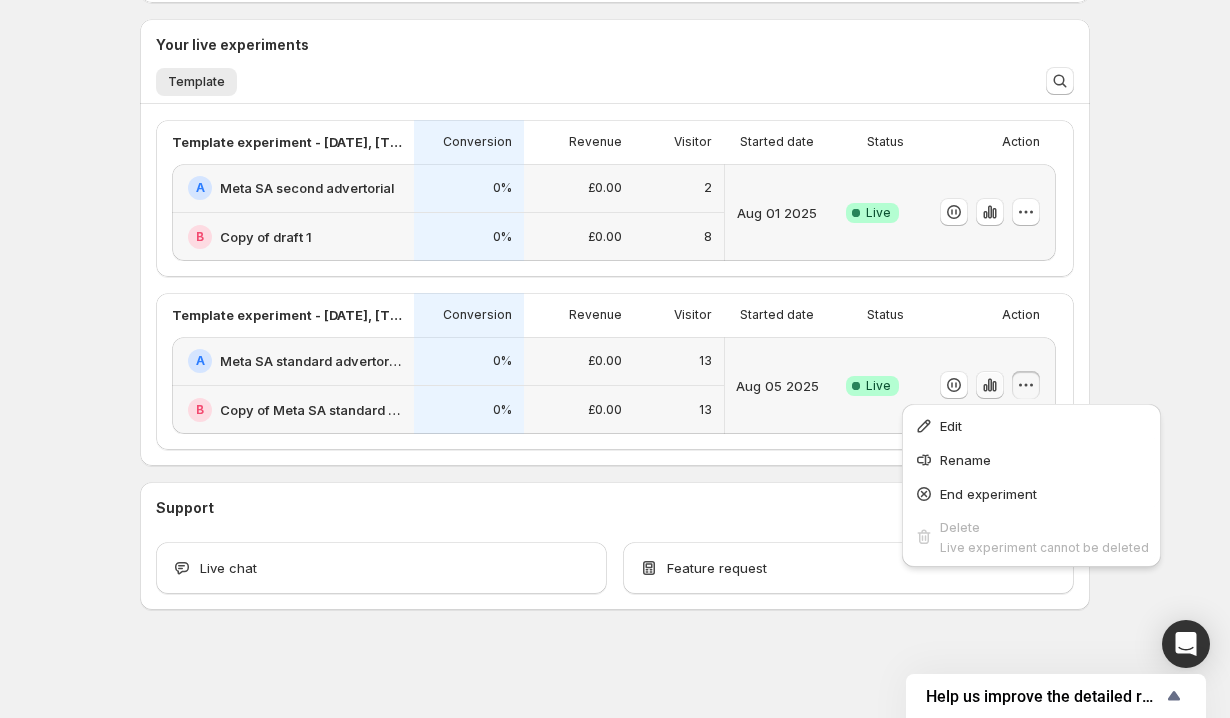 click 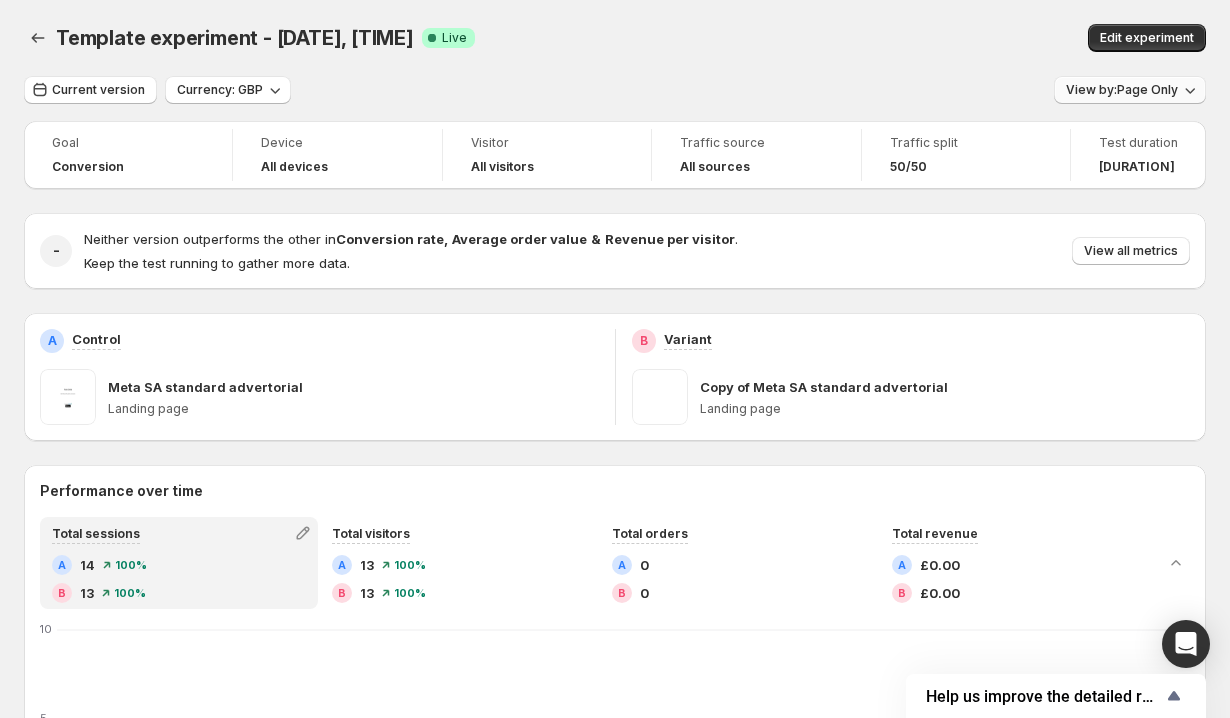click on "View by:  Page Only" at bounding box center (1122, 90) 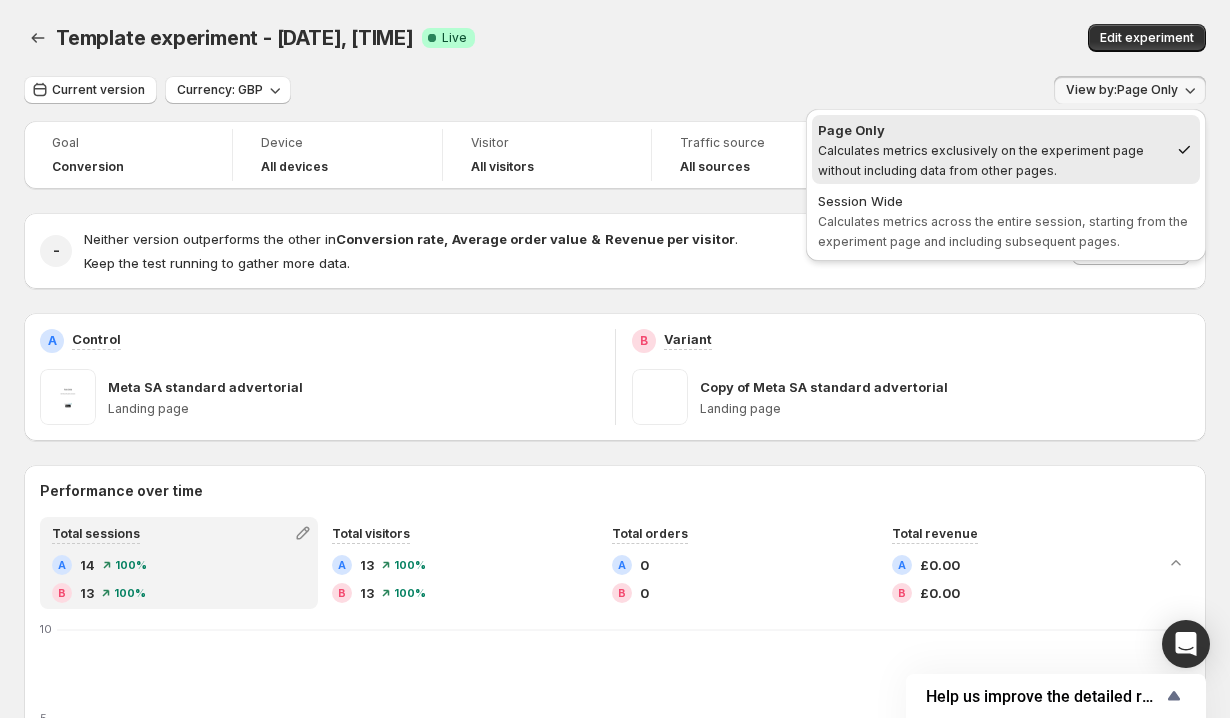 click on "View by:  Page Only" at bounding box center (1122, 90) 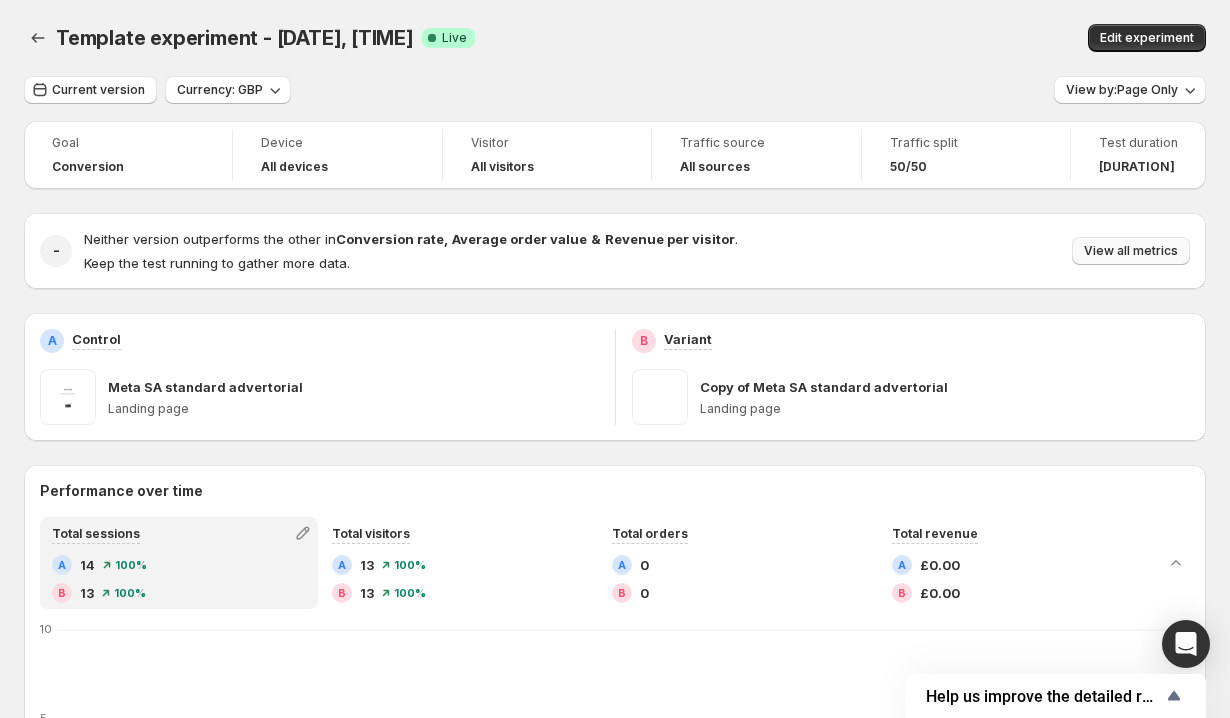 click on "View all metrics" at bounding box center (1131, 251) 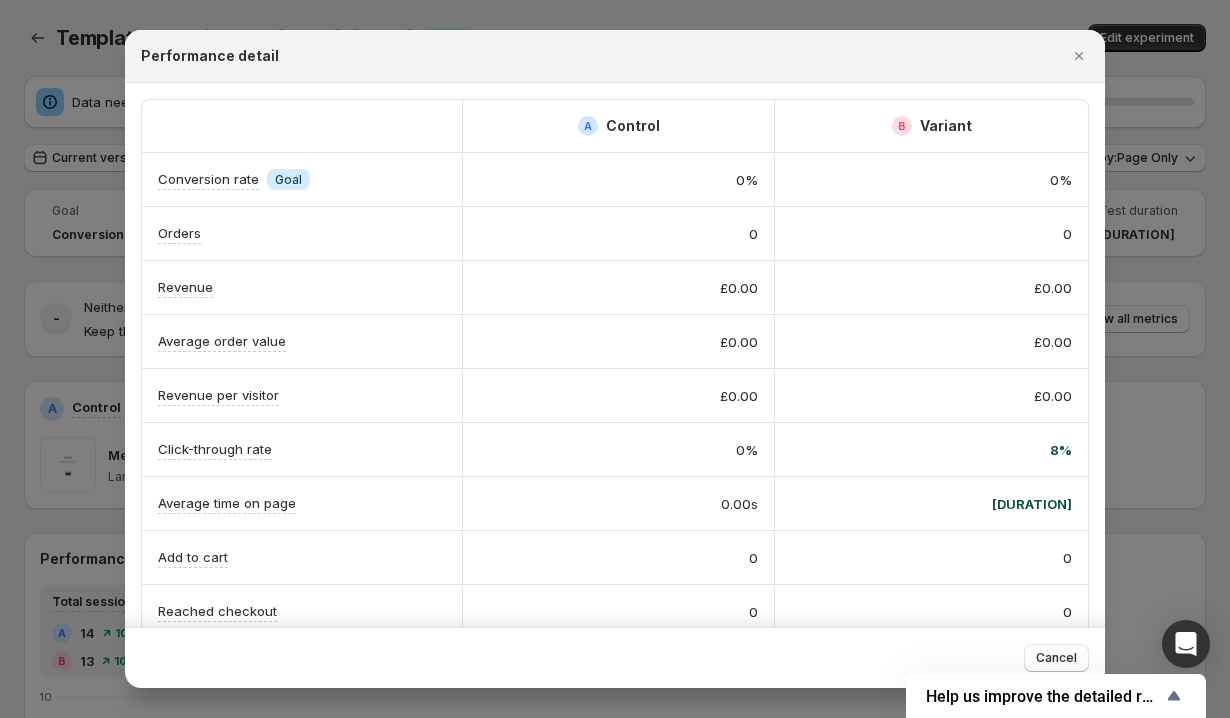 scroll, scrollTop: 190, scrollLeft: 0, axis: vertical 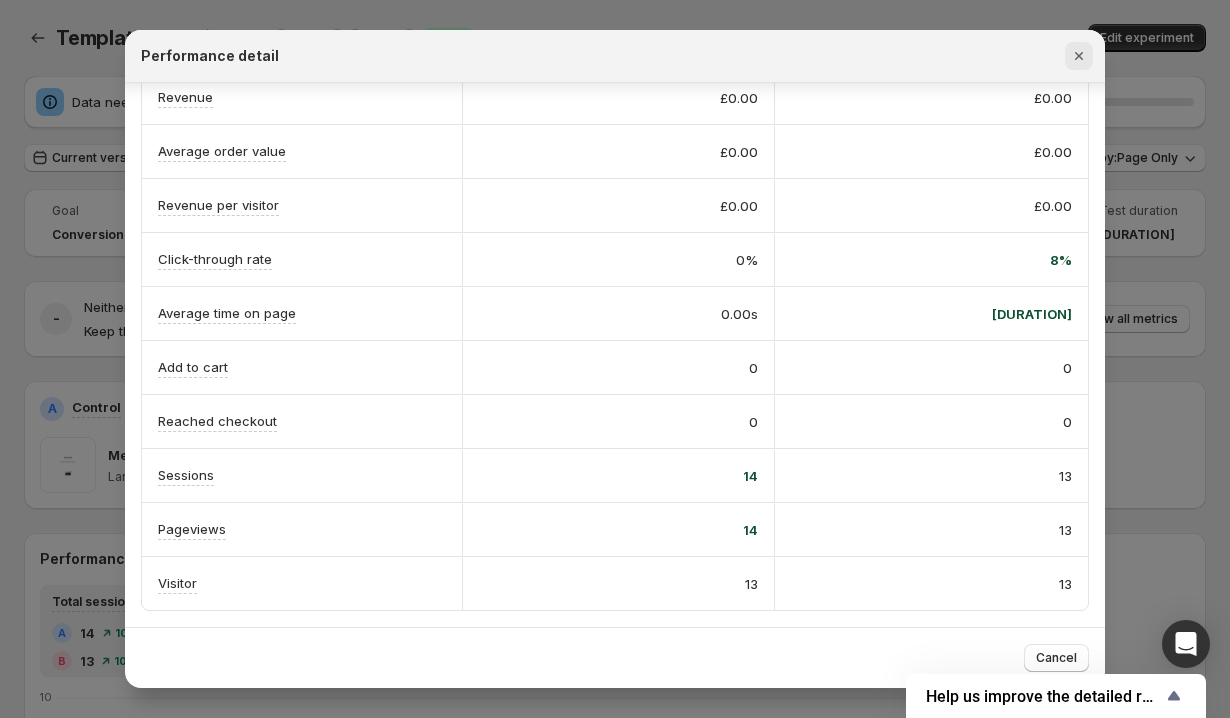 click 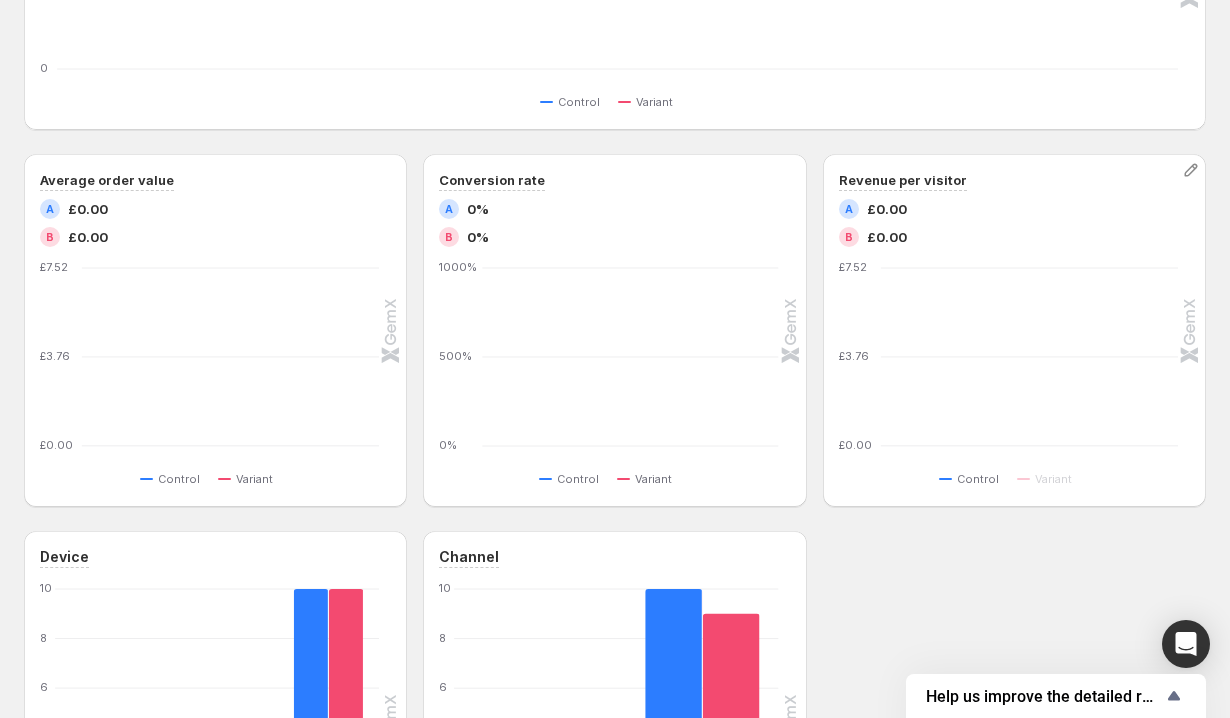 scroll, scrollTop: 0, scrollLeft: 0, axis: both 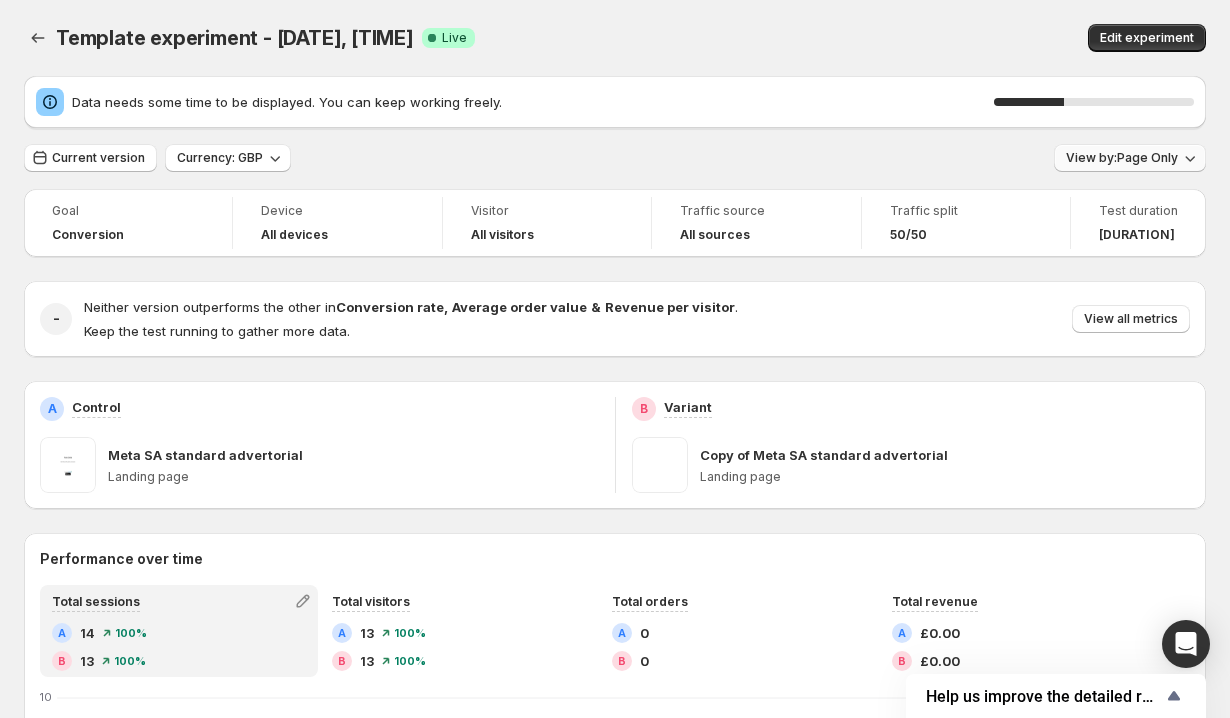 click on "View by:  Page Only" at bounding box center [1122, 158] 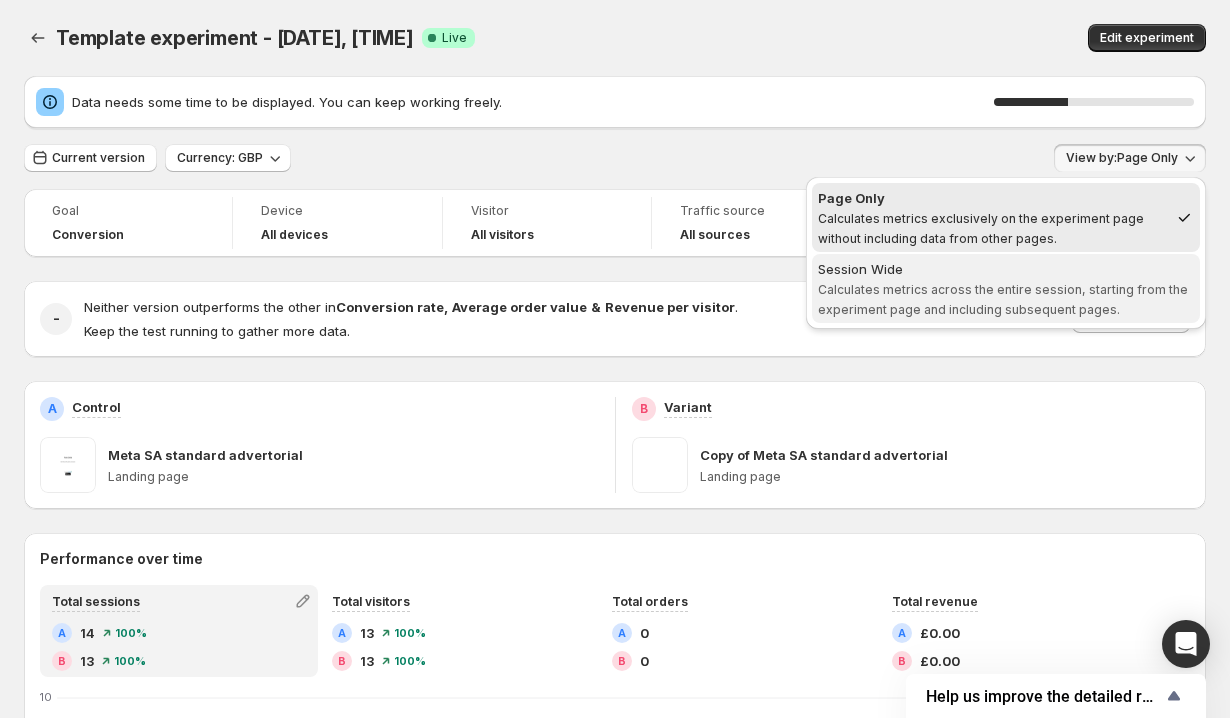 click on "Calculates metrics across the entire session, starting from the experiment page and including subsequent pages." at bounding box center [1003, 299] 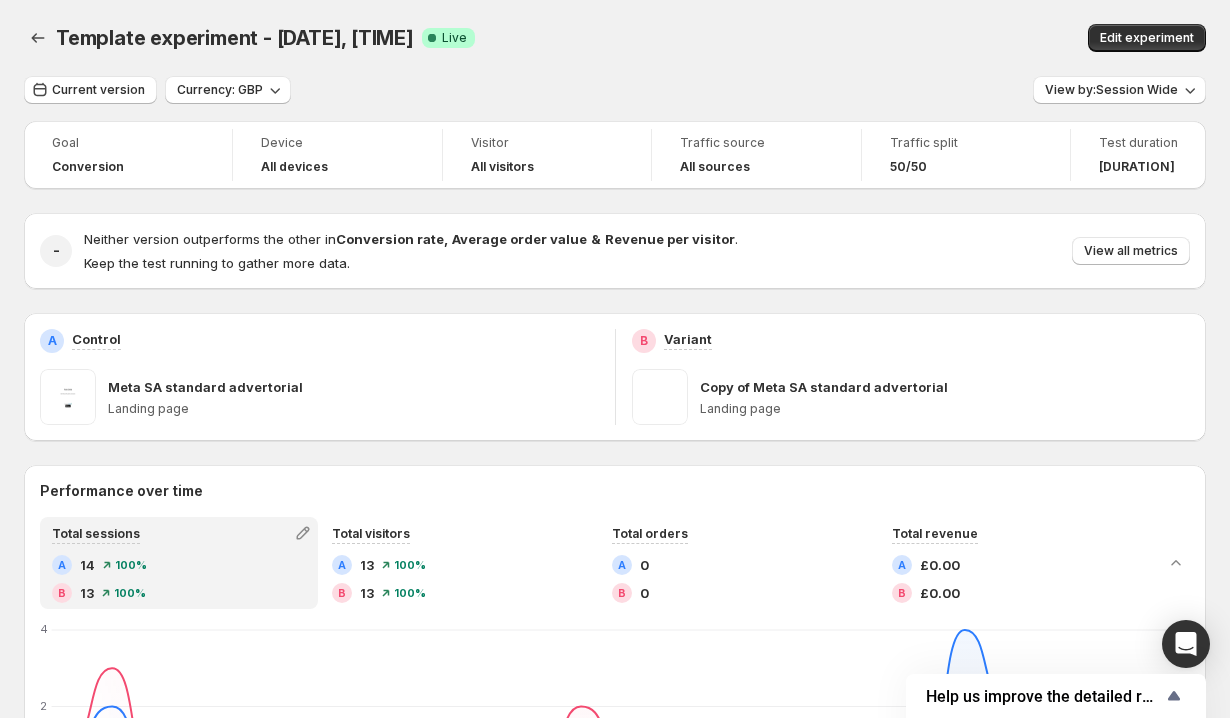 scroll, scrollTop: 1, scrollLeft: 0, axis: vertical 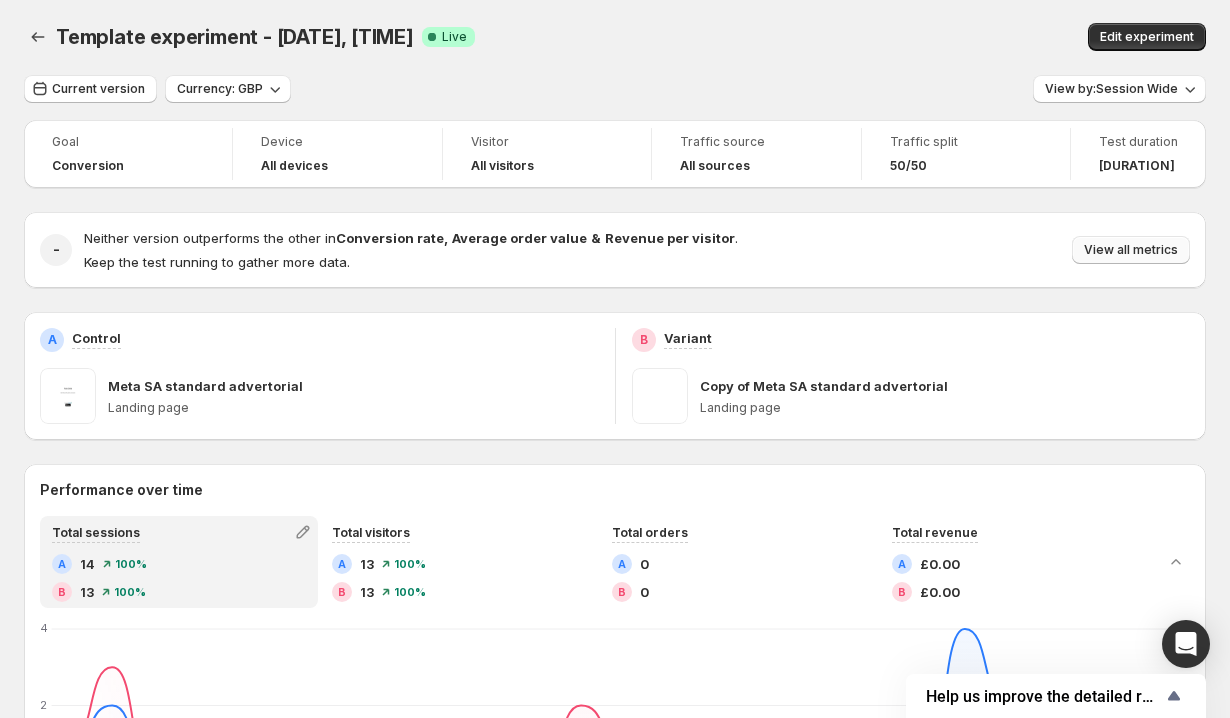 click on "View all metrics" at bounding box center (1131, 250) 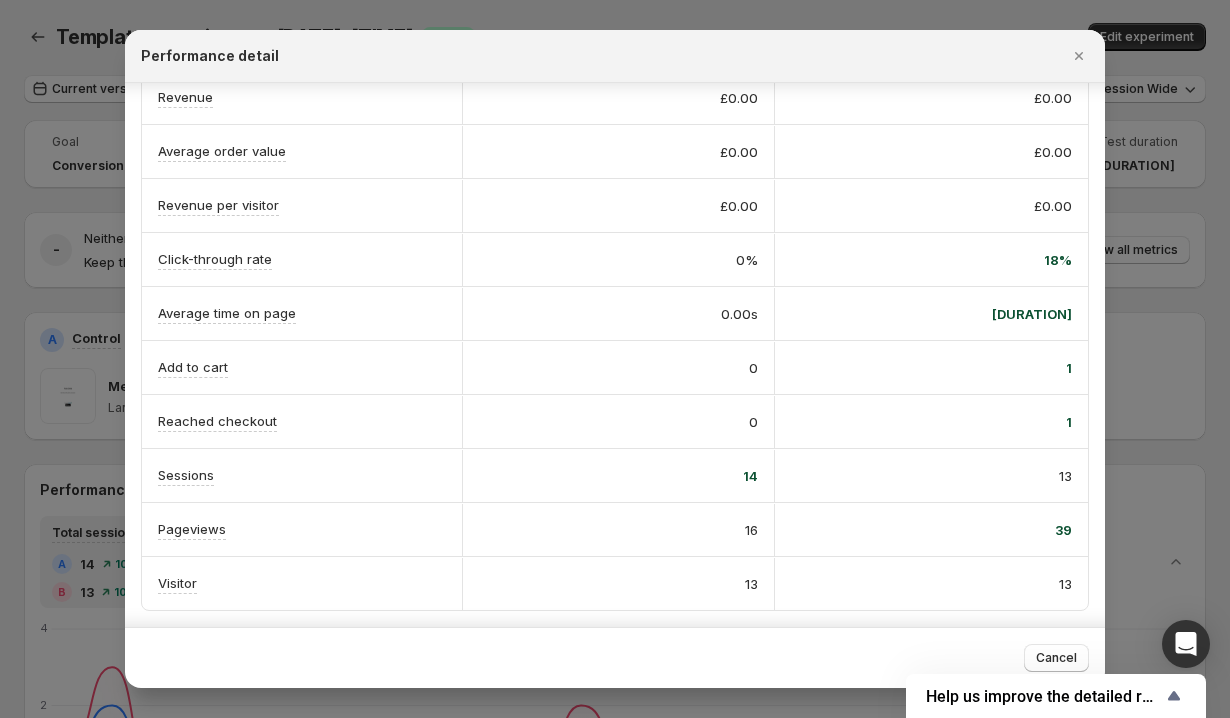 scroll, scrollTop: 0, scrollLeft: 0, axis: both 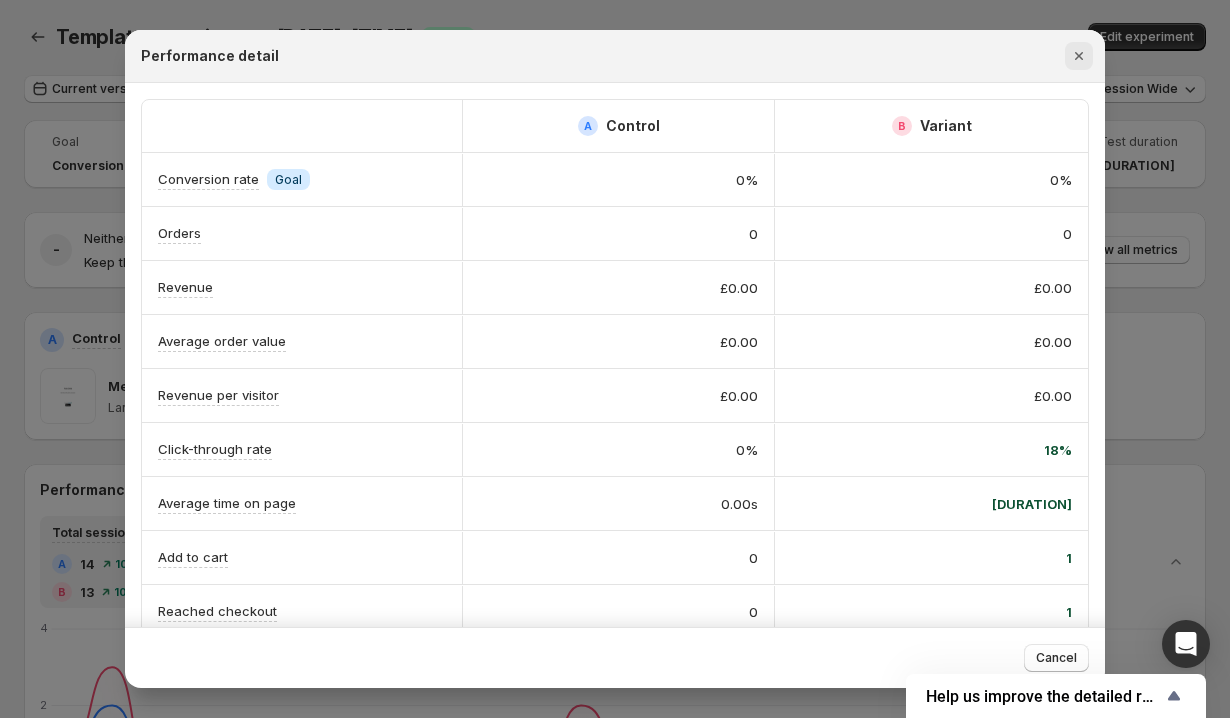 click 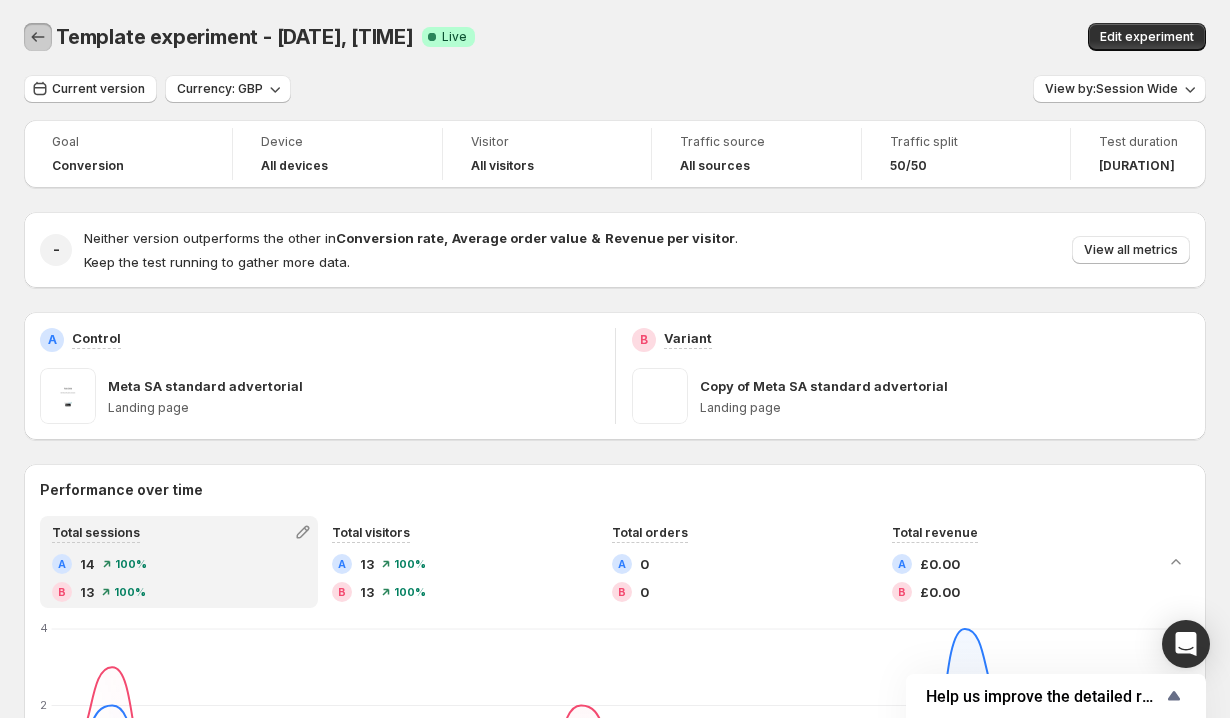 click 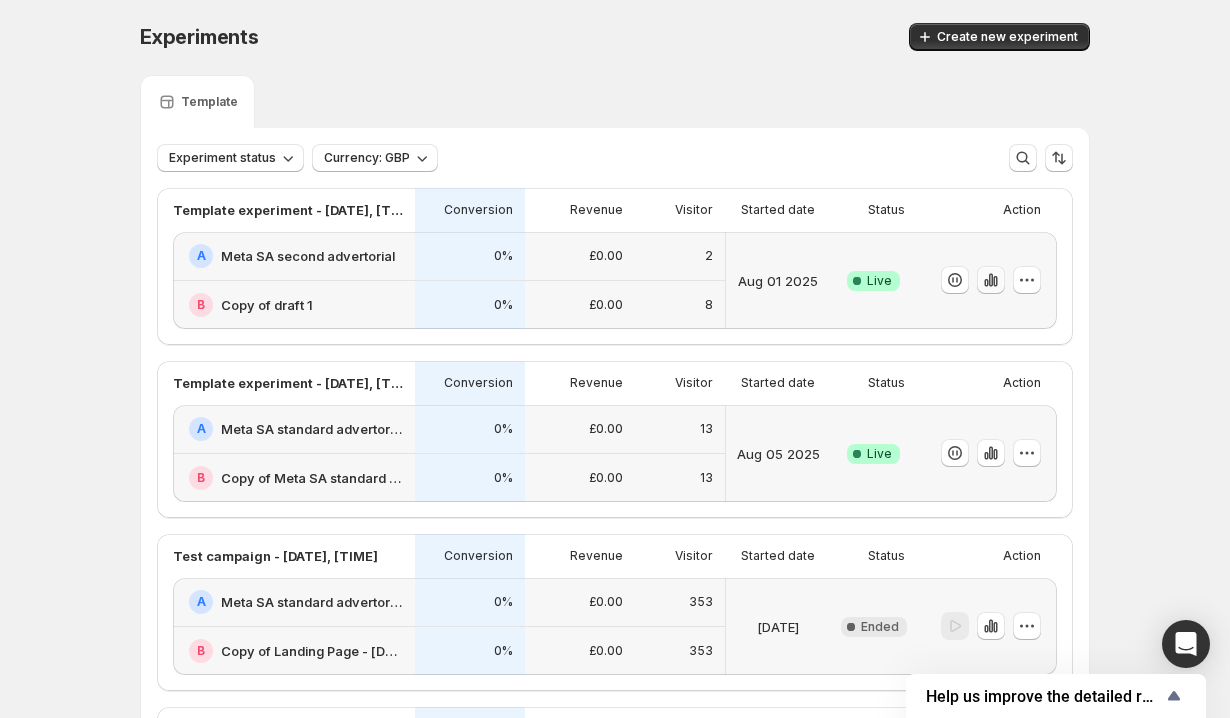 click 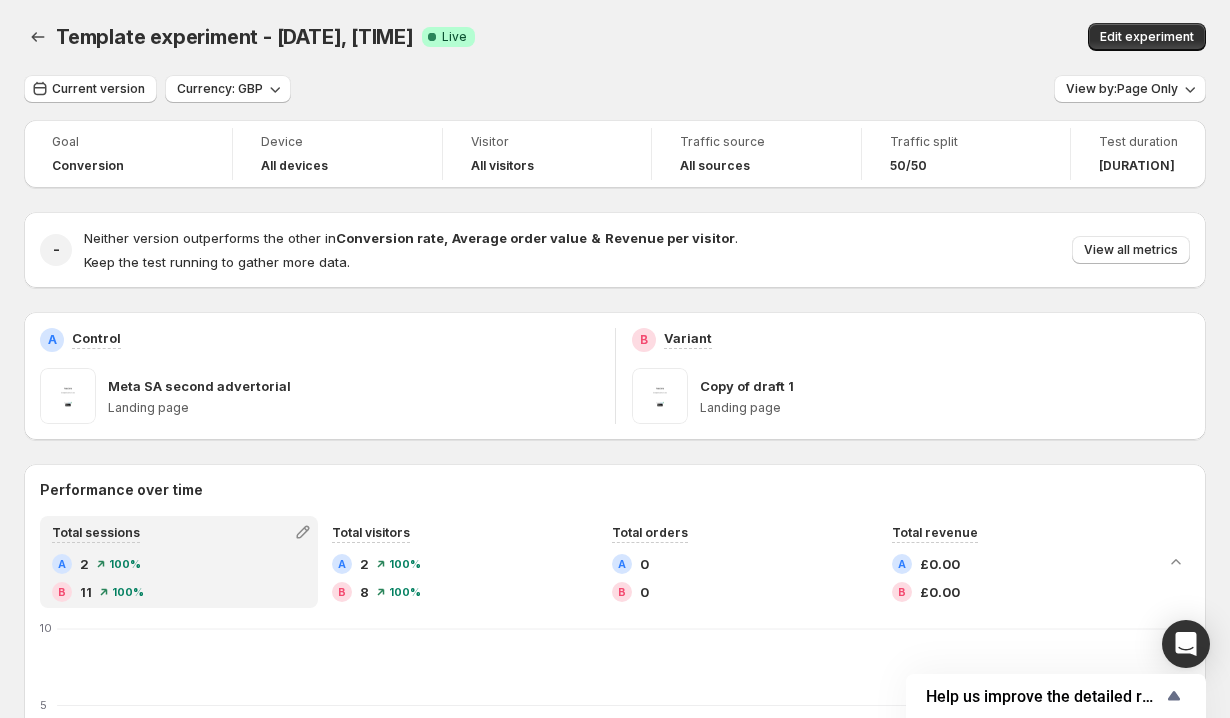 scroll, scrollTop: 0, scrollLeft: 0, axis: both 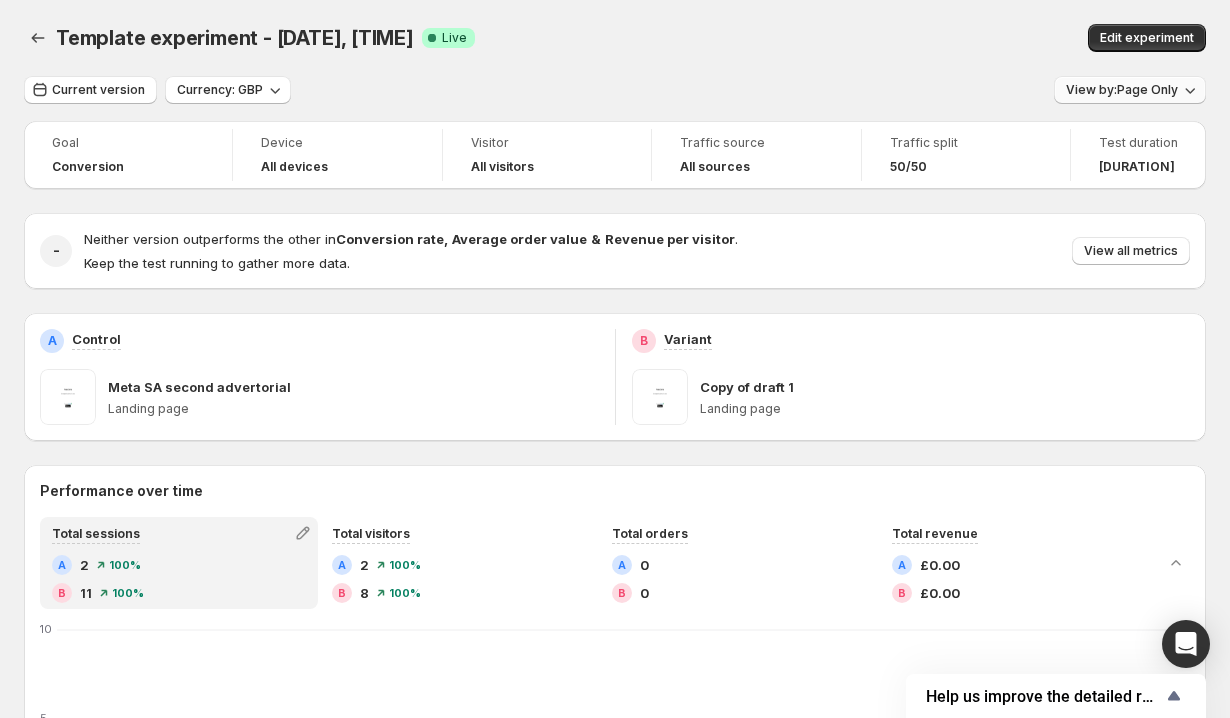 click on "View by:  Page Only" at bounding box center (1122, 90) 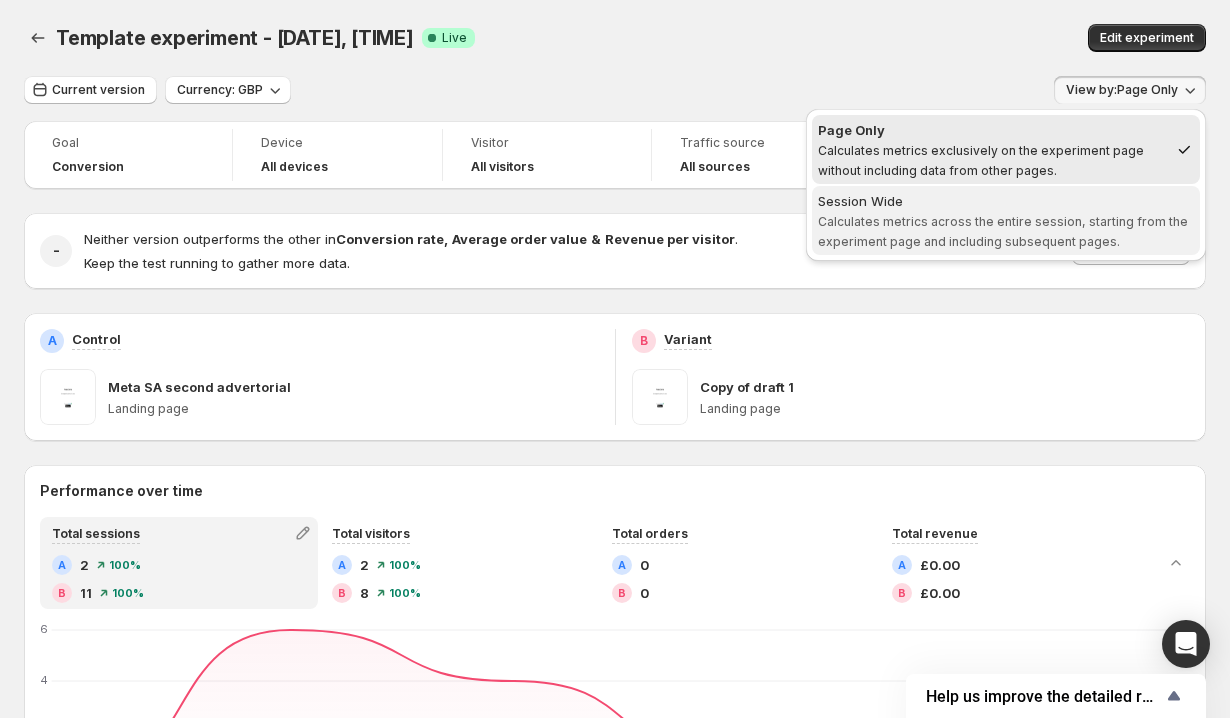 click on "Session Wide" at bounding box center [1006, 201] 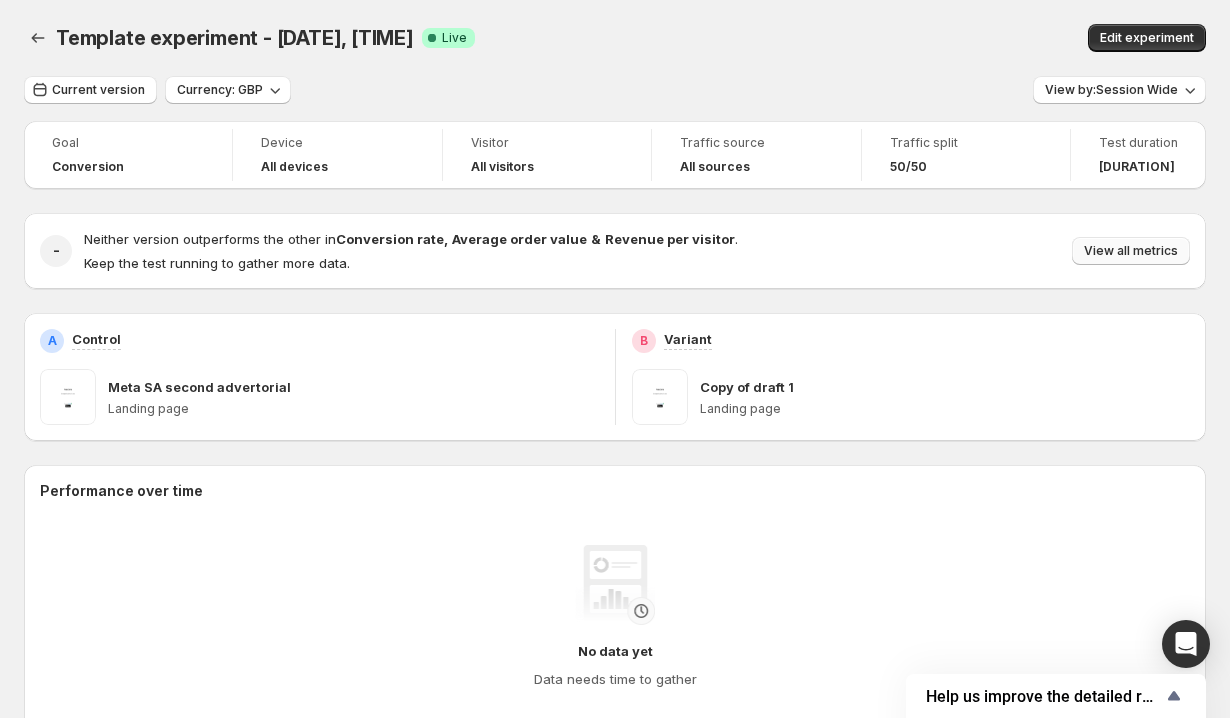 click on "View all metrics" at bounding box center [1131, 251] 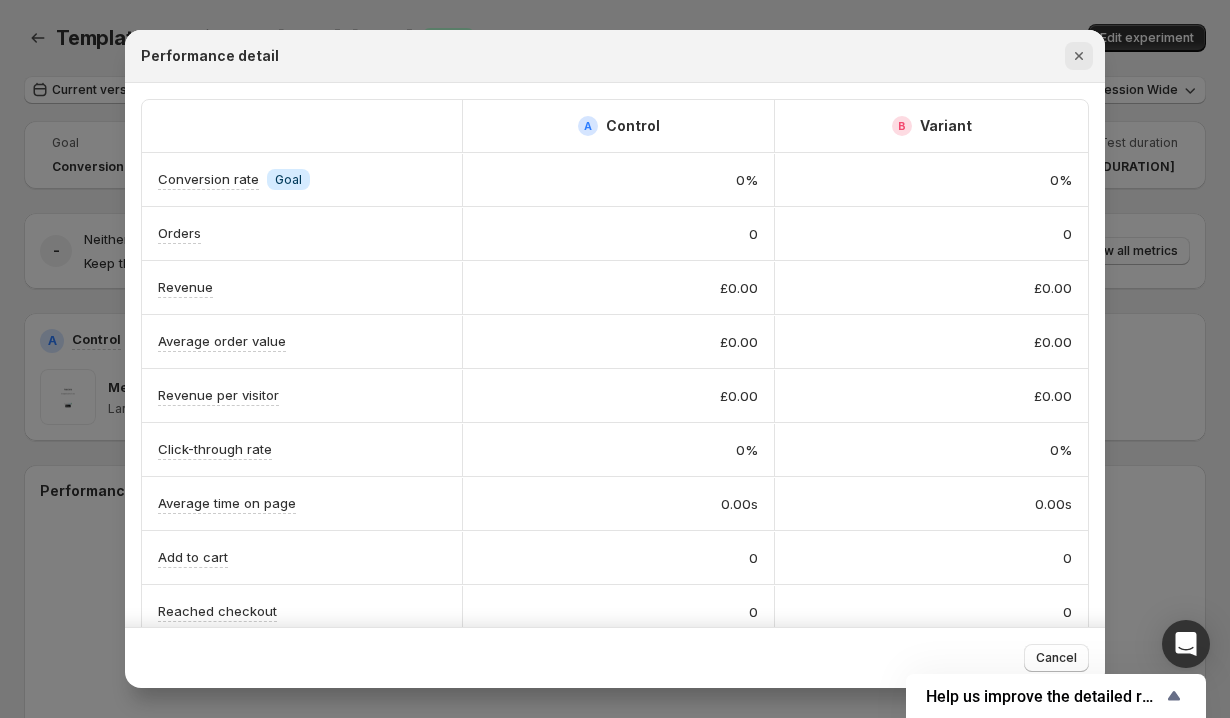 click 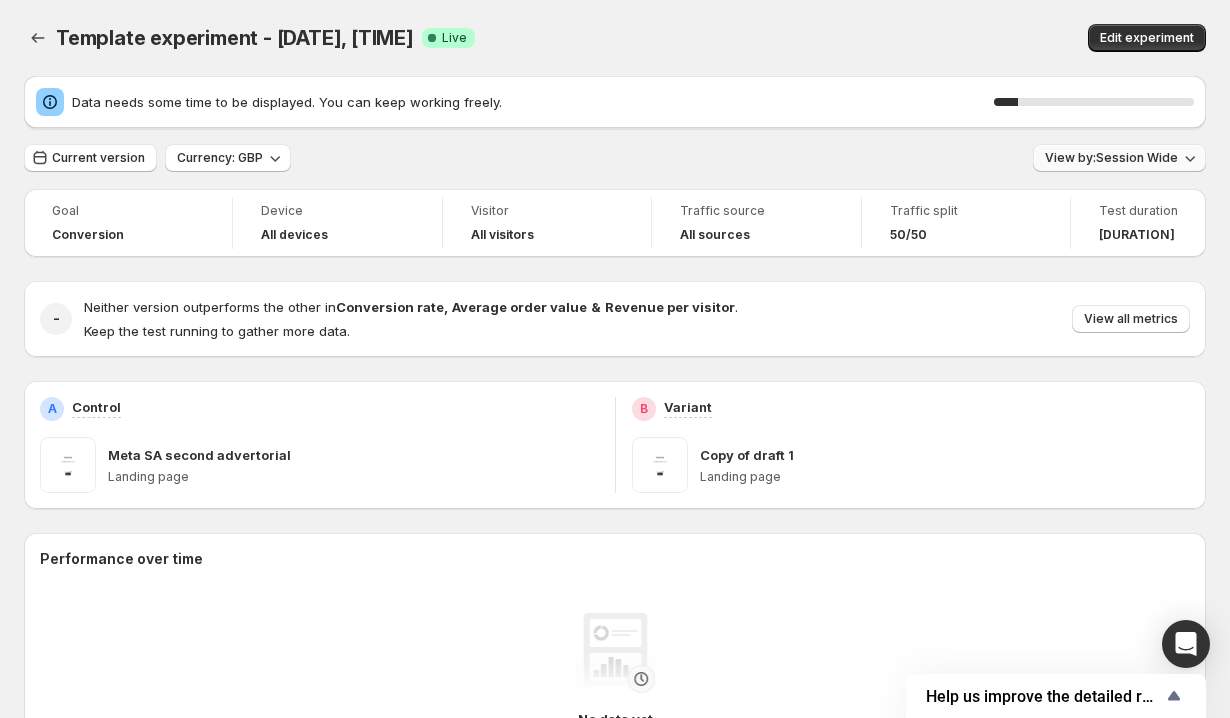 click on "Data needs some time to be displayed. You can keep working freely. 12 %" at bounding box center (615, 102) 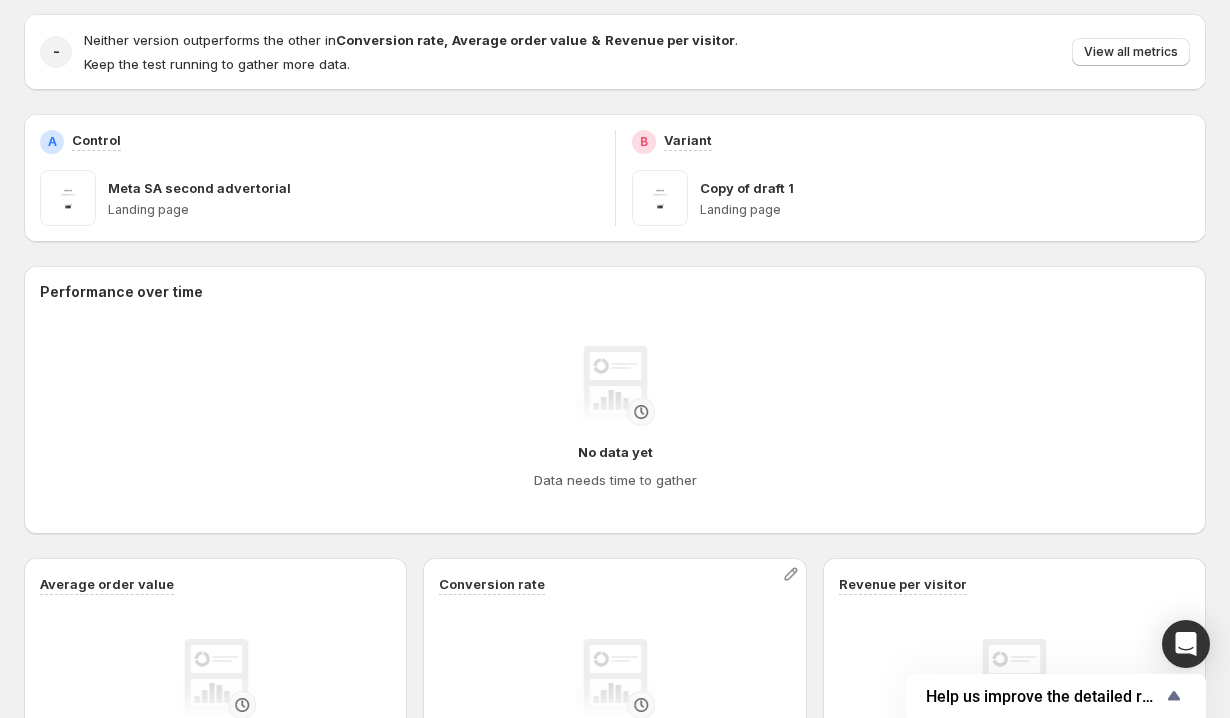 scroll, scrollTop: 0, scrollLeft: 0, axis: both 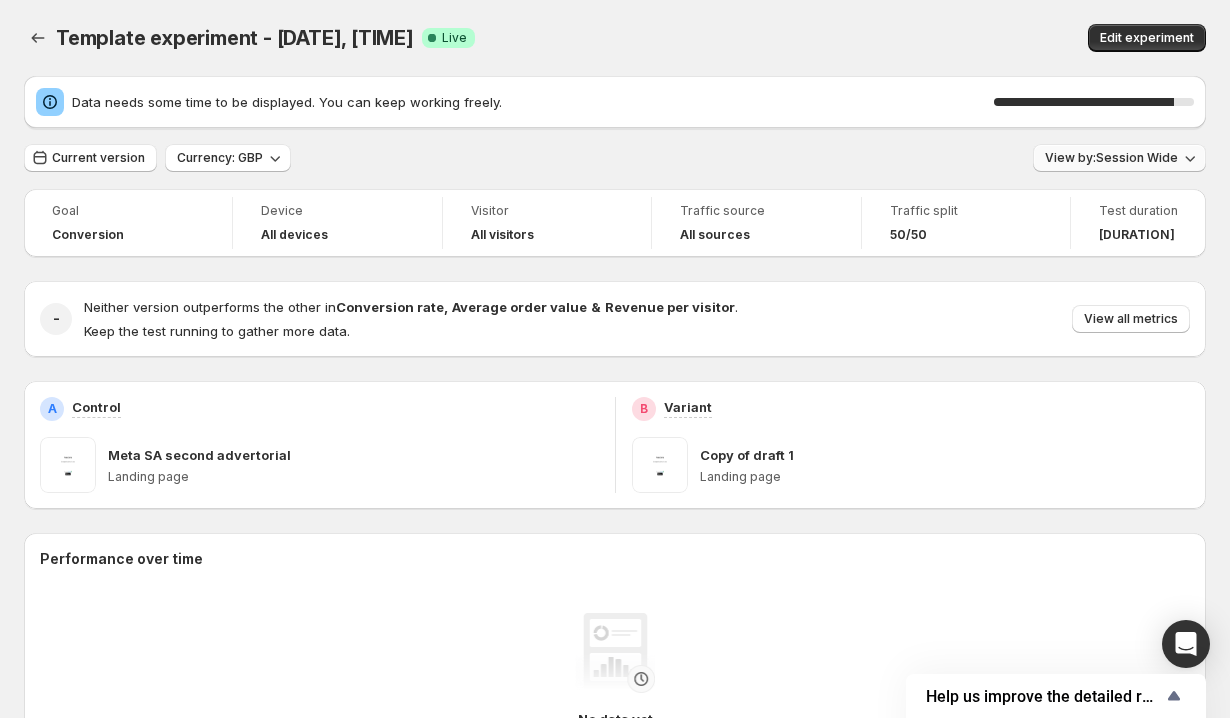 click 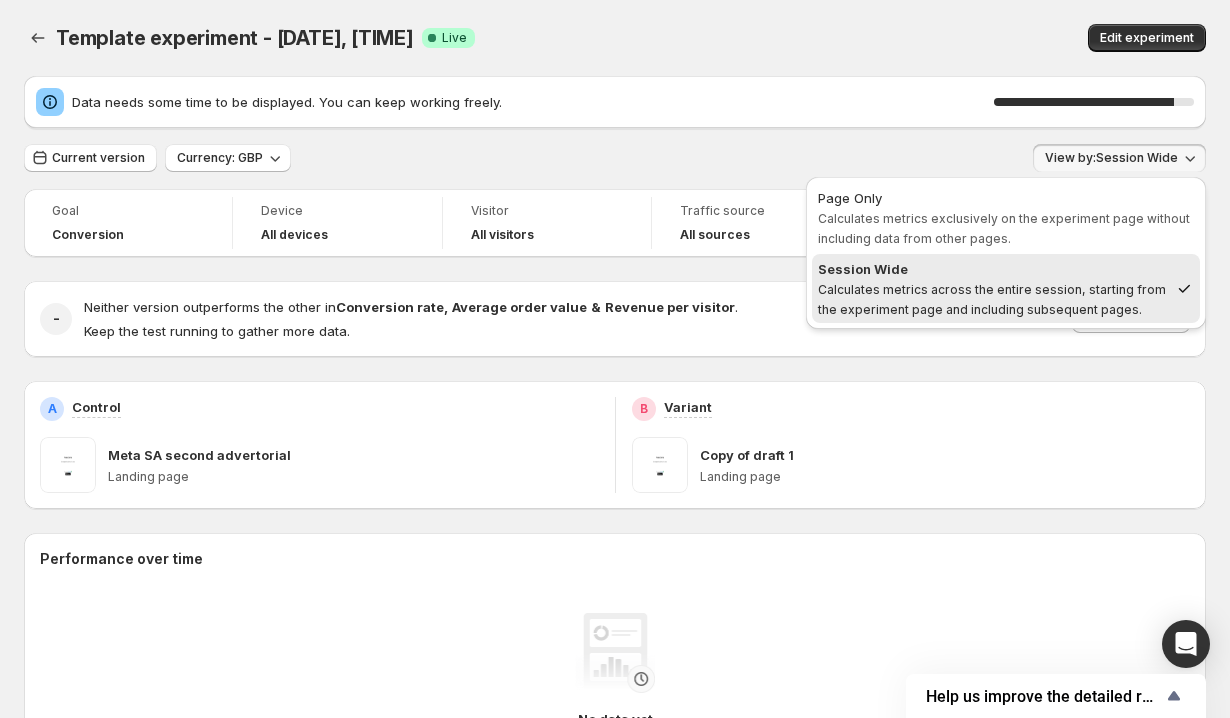 click 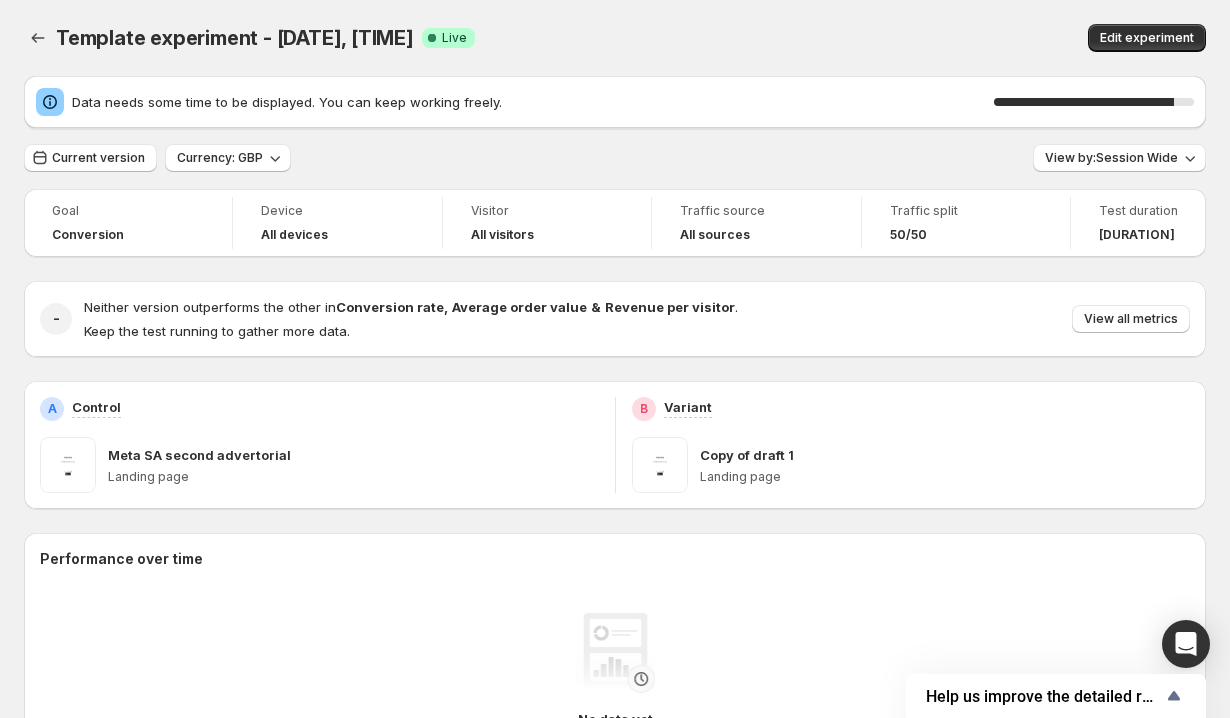 click on "90 %" at bounding box center [1084, 102] 